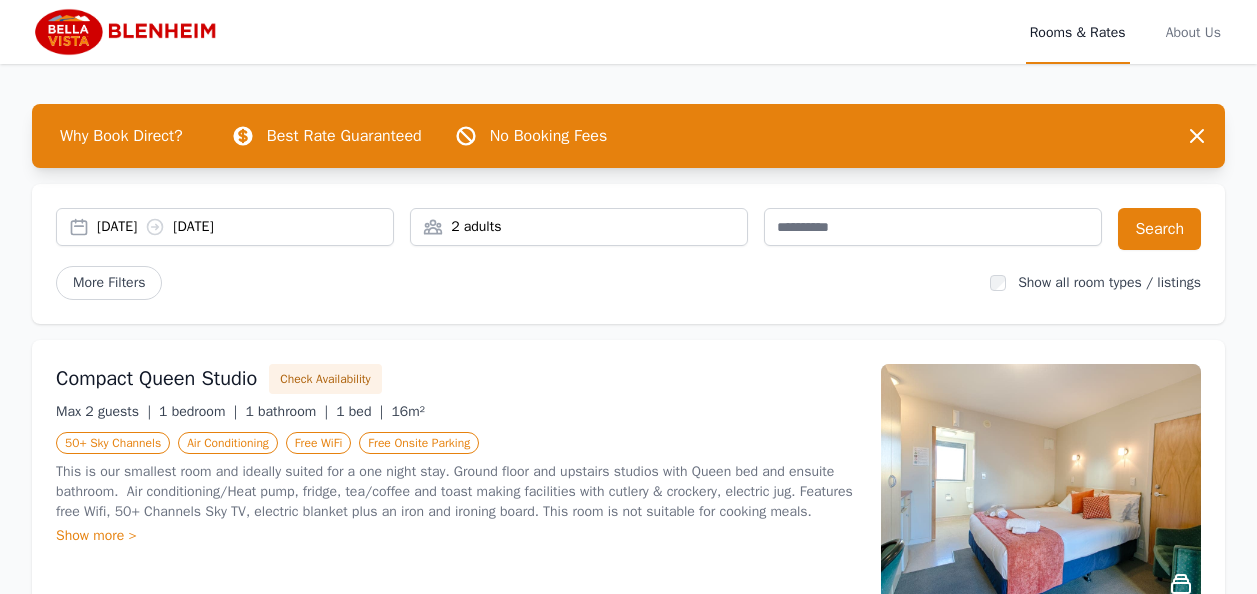 scroll, scrollTop: 0, scrollLeft: 0, axis: both 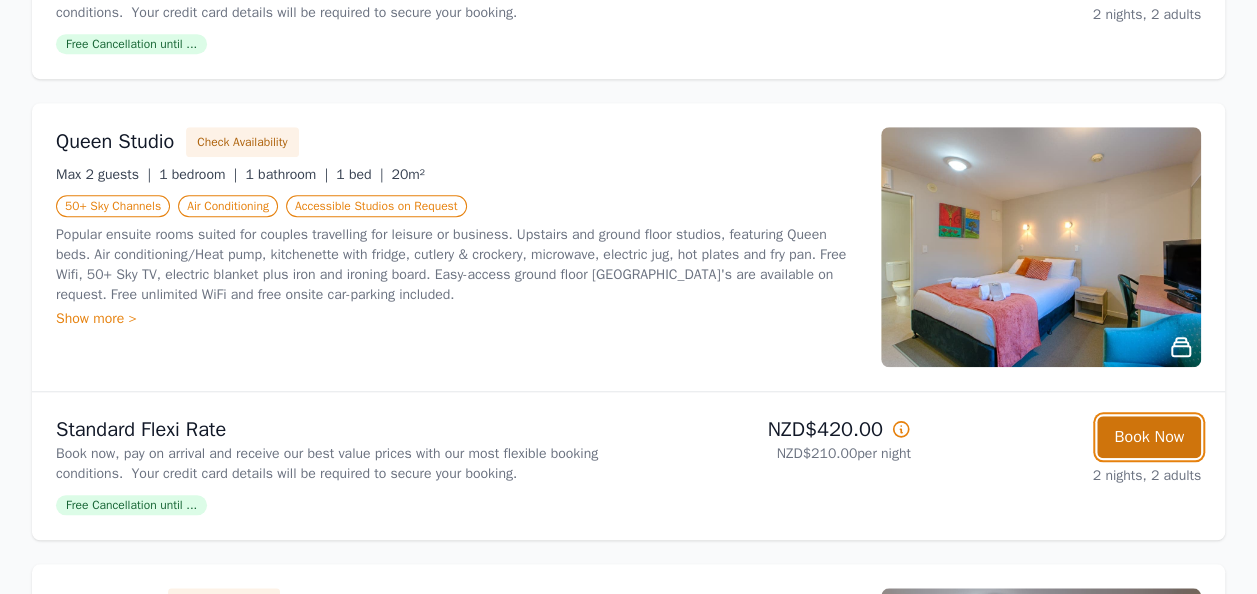 click on "Book Now" at bounding box center (1149, 437) 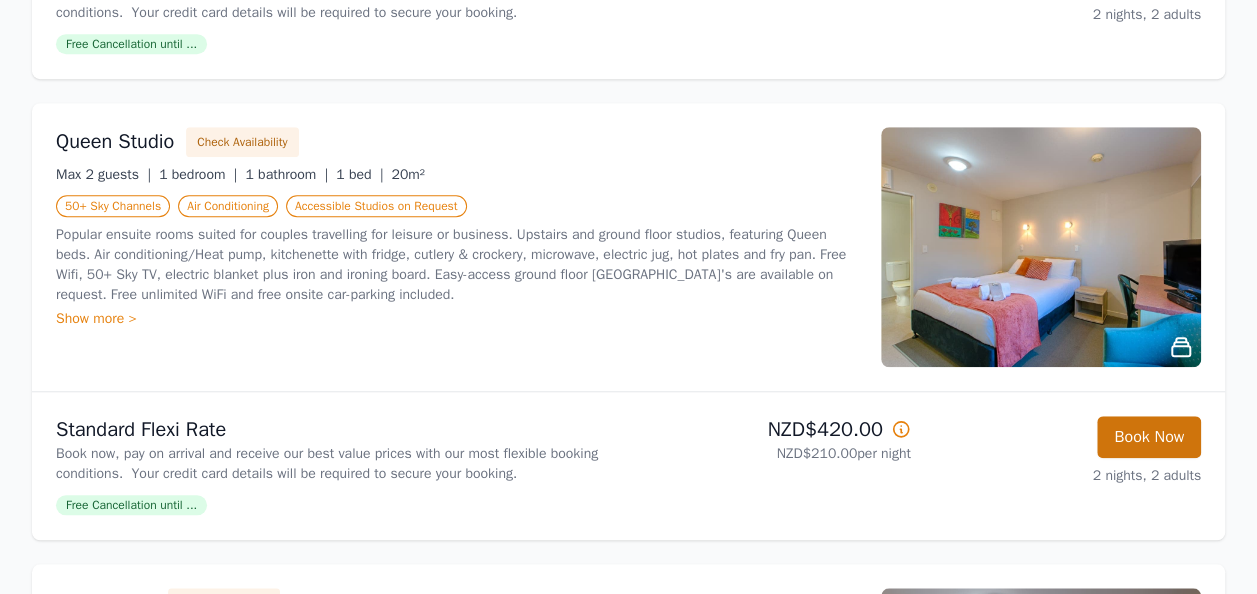 scroll, scrollTop: 96, scrollLeft: 0, axis: vertical 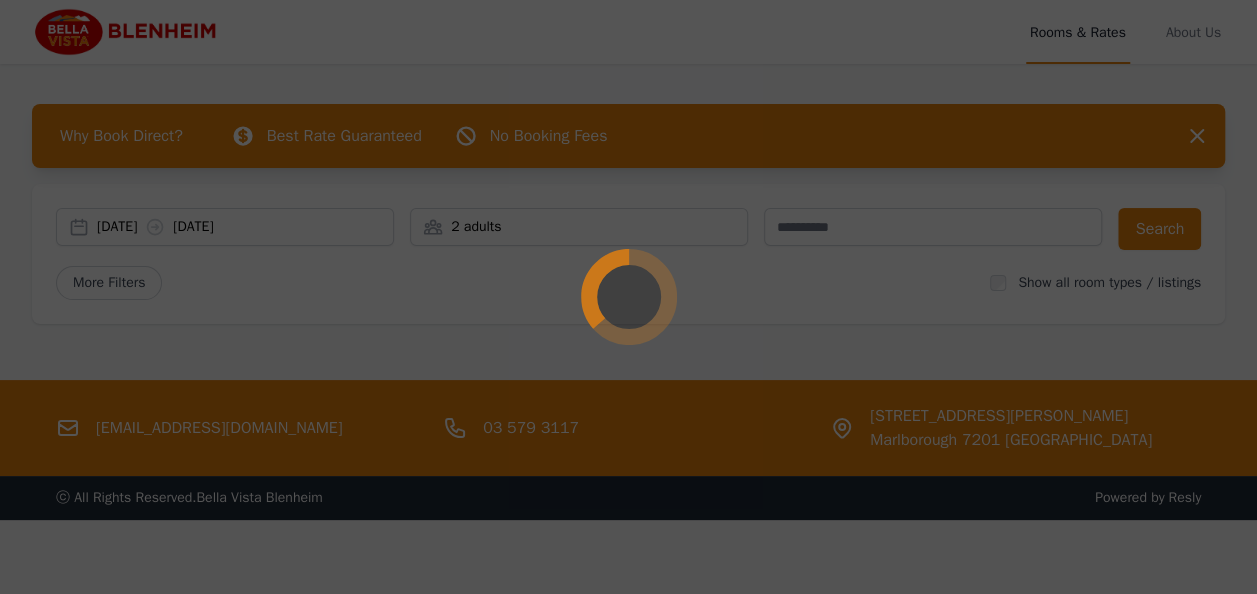 select on "**" 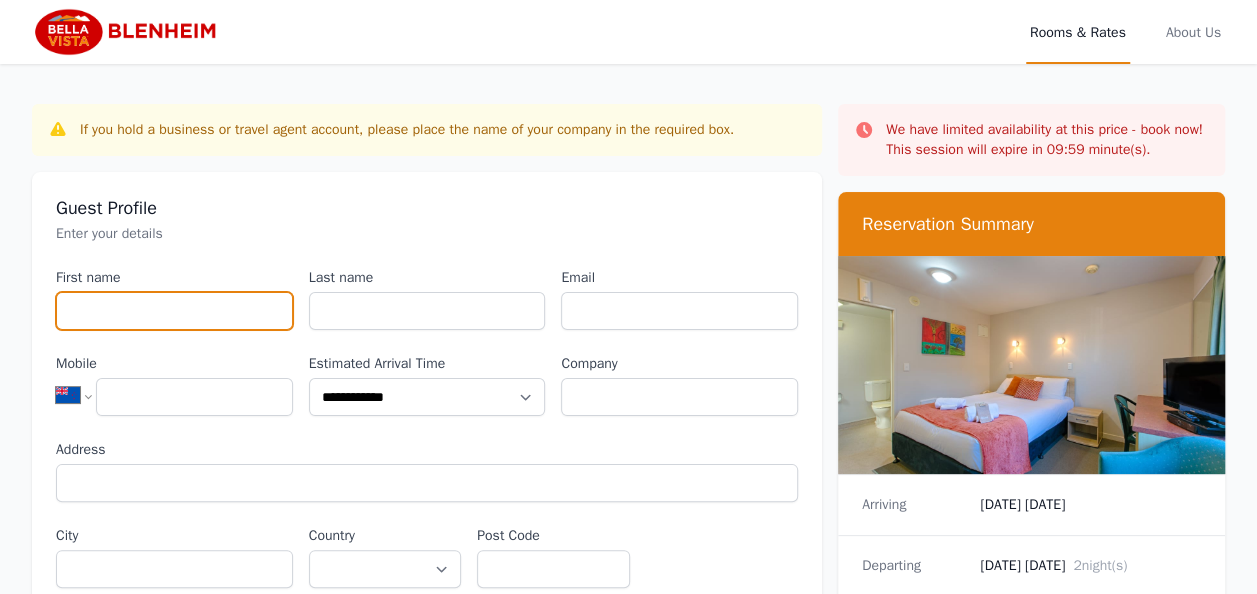 click on "First name" at bounding box center [174, 311] 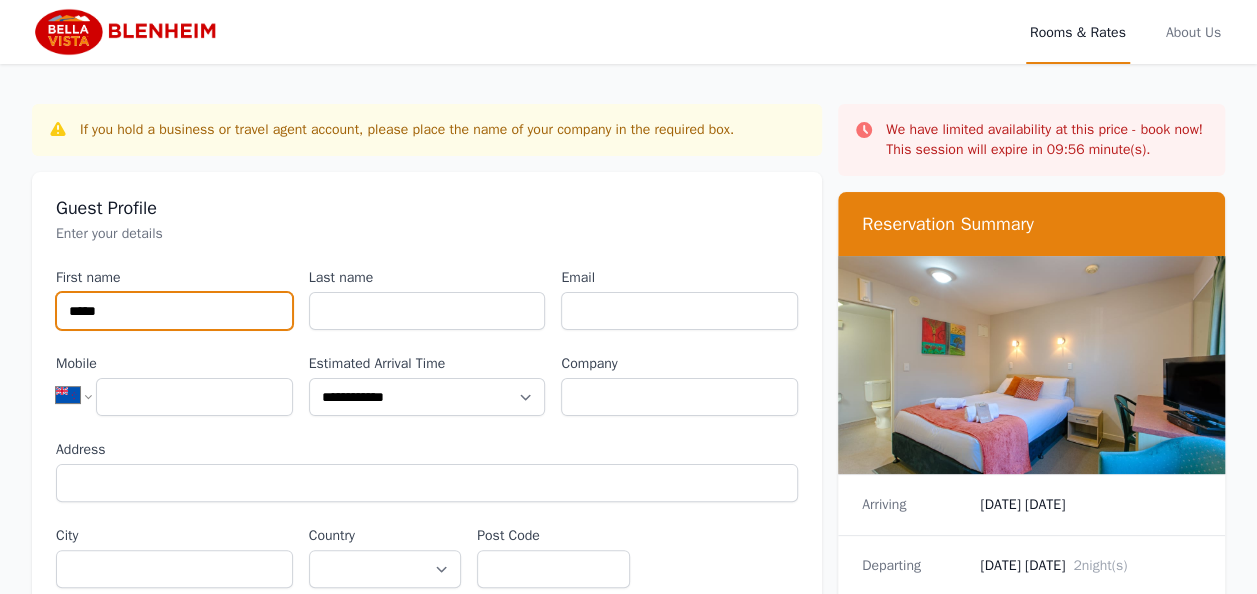 type on "*****" 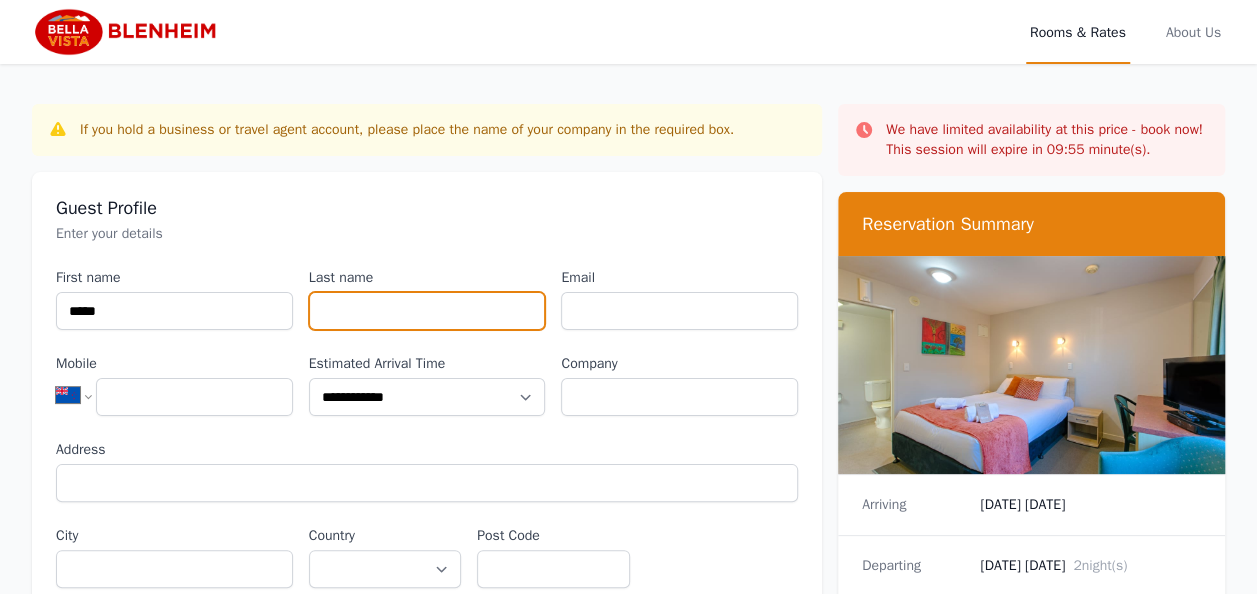click on "Last name" at bounding box center (427, 311) 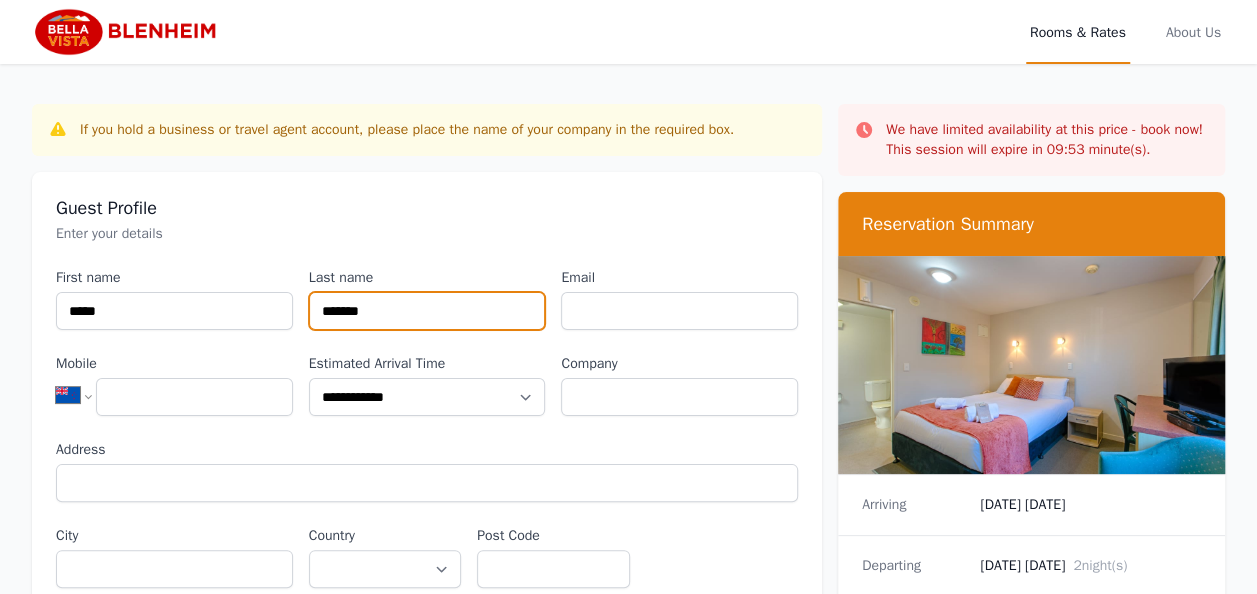type on "*******" 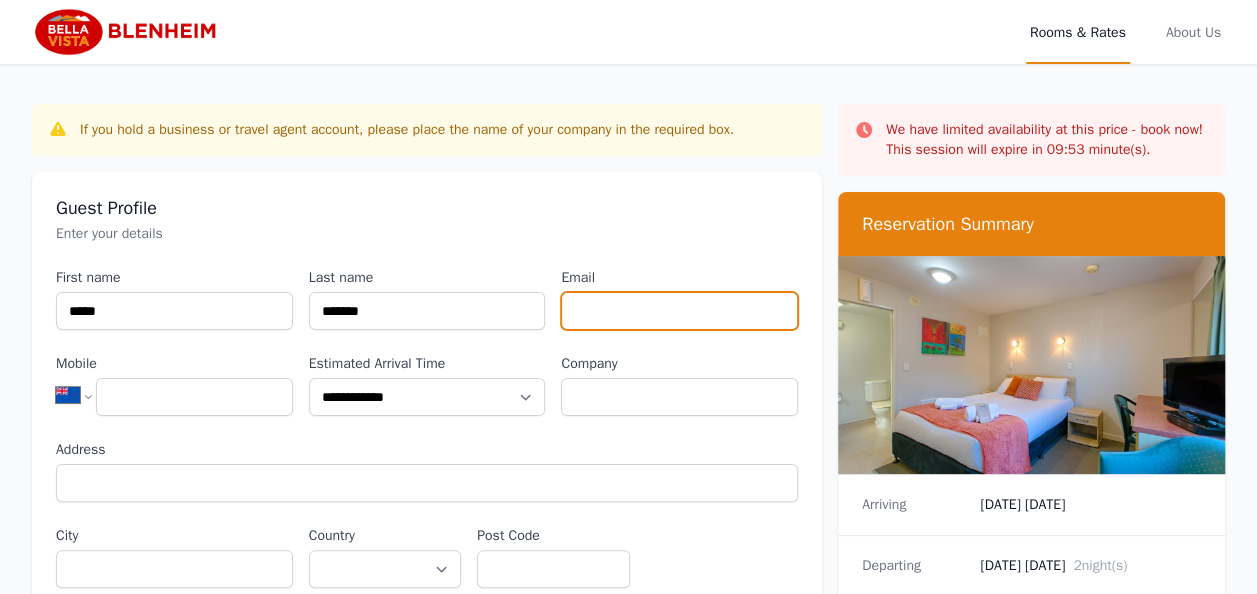 click on "Email" at bounding box center (679, 311) 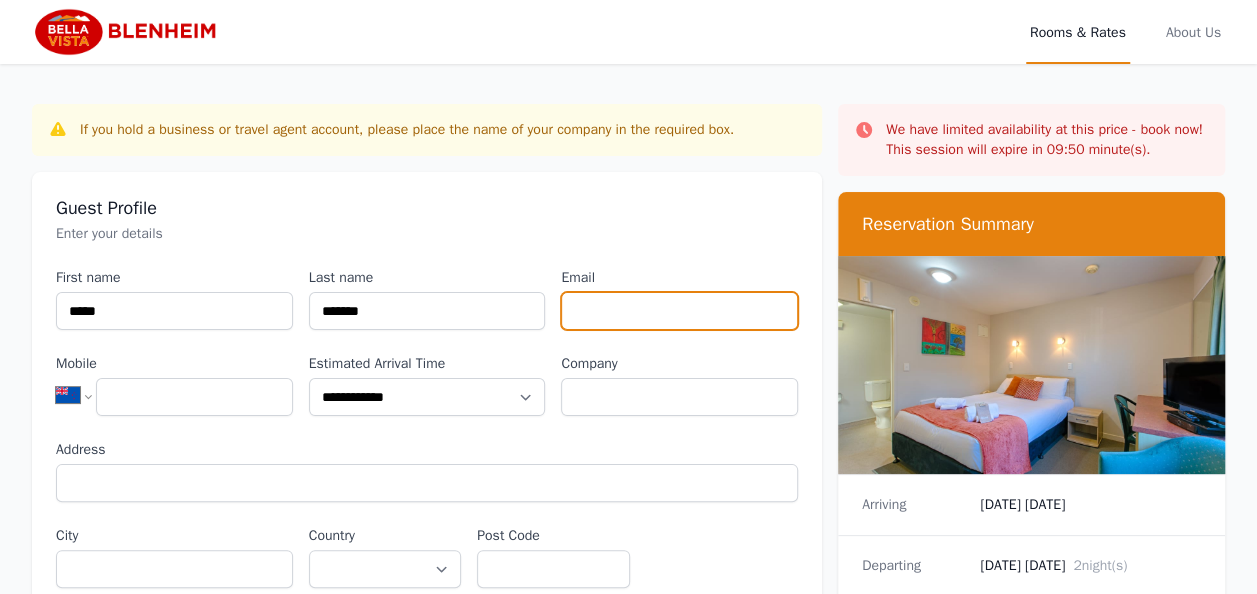 type on "**********" 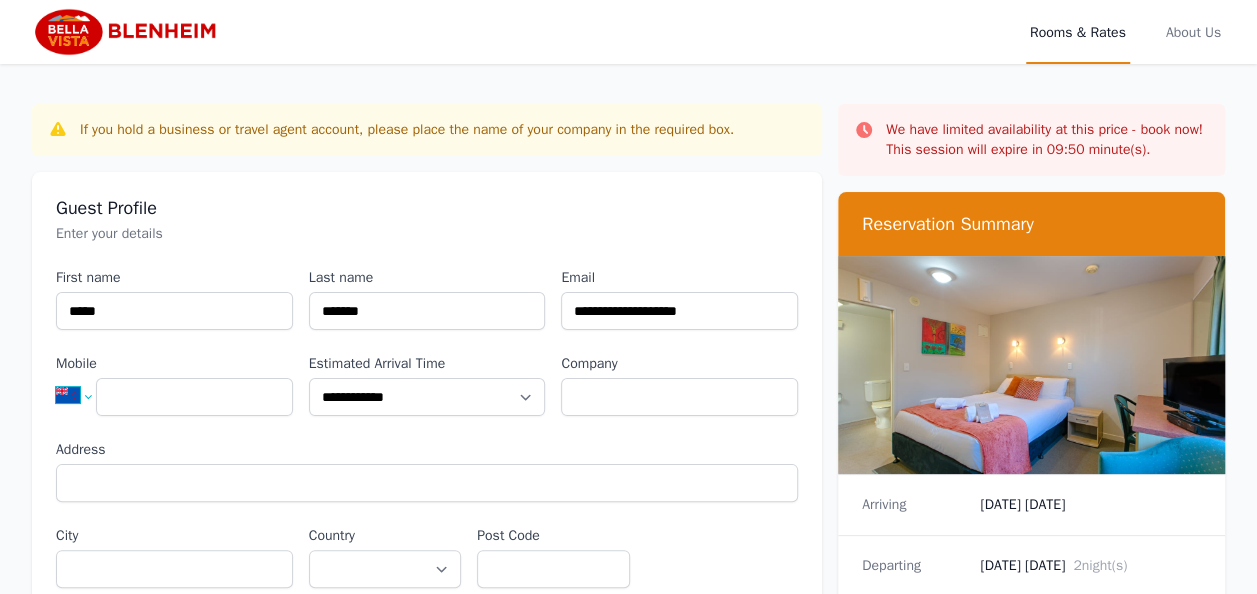 select on "**" 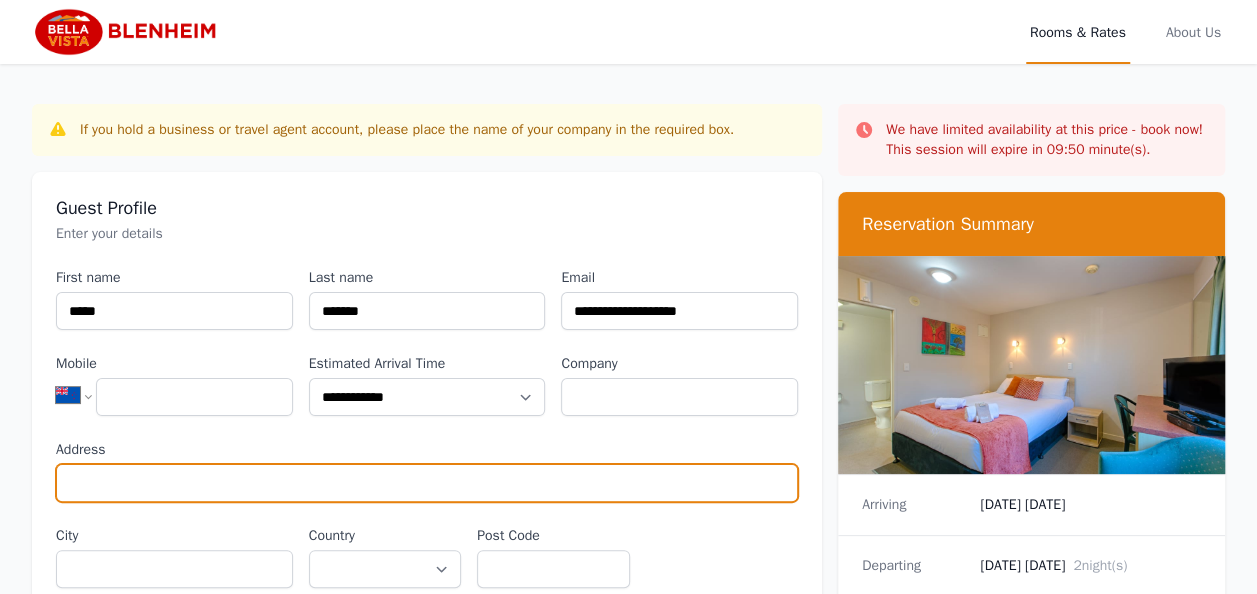 type on "**********" 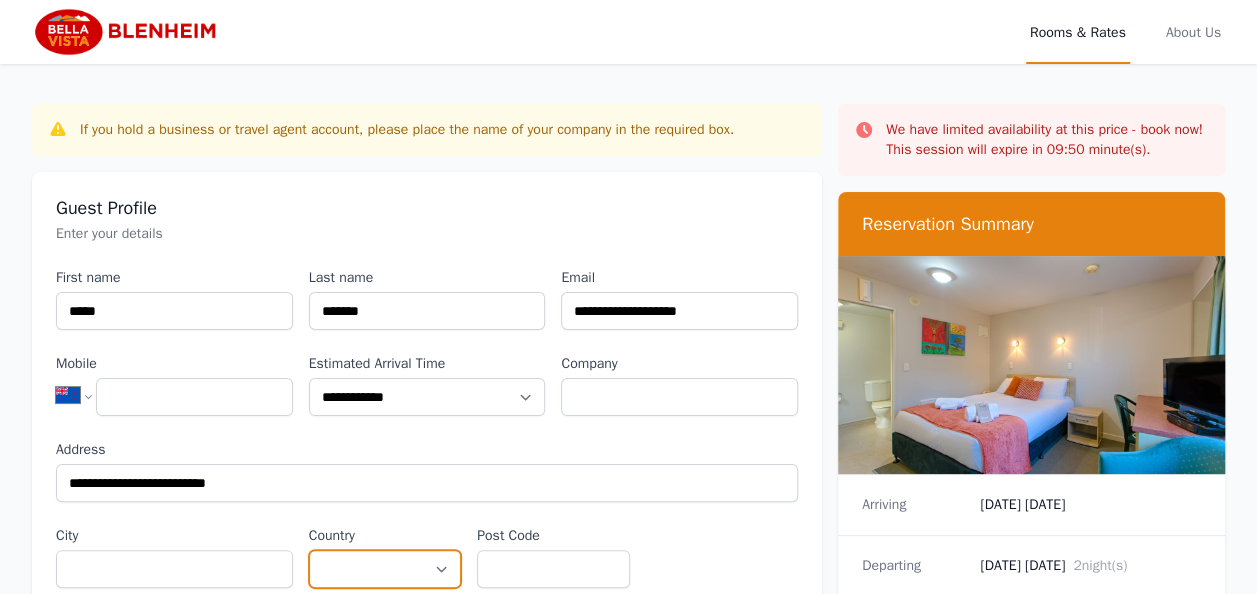 select on "******" 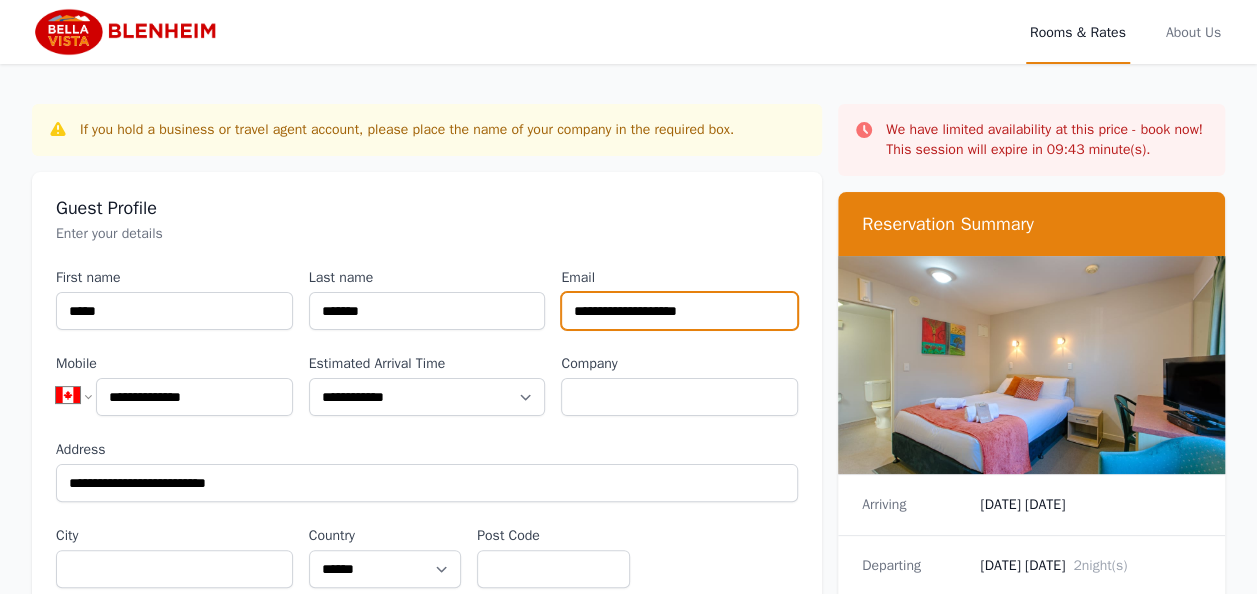 type on "**********" 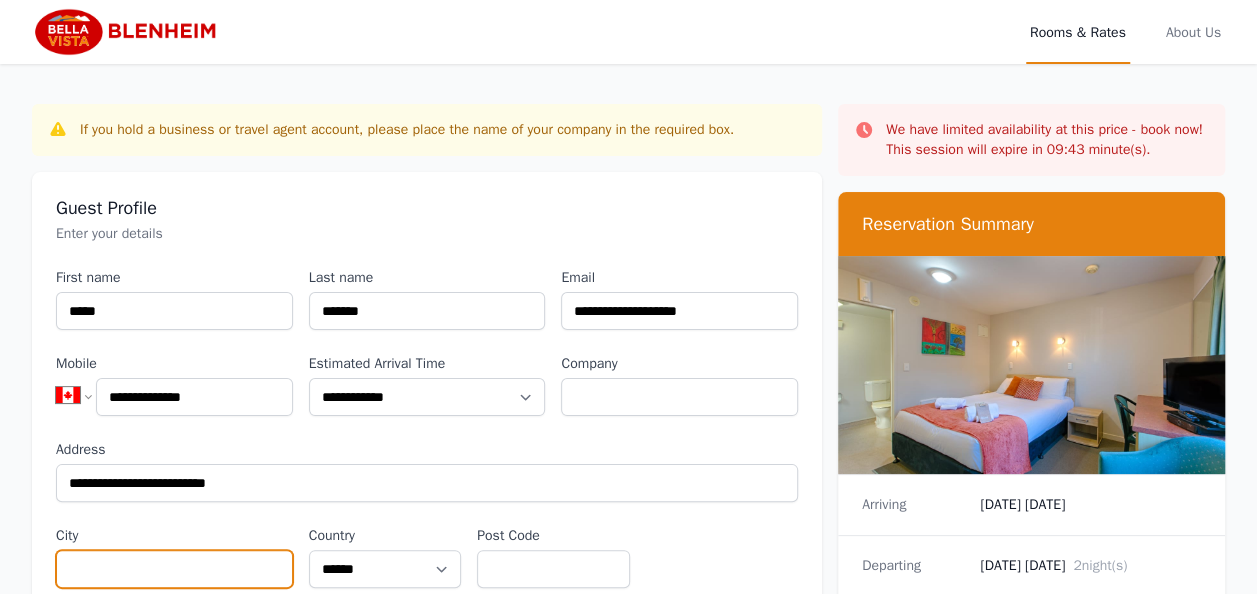 click on "City" at bounding box center (174, 569) 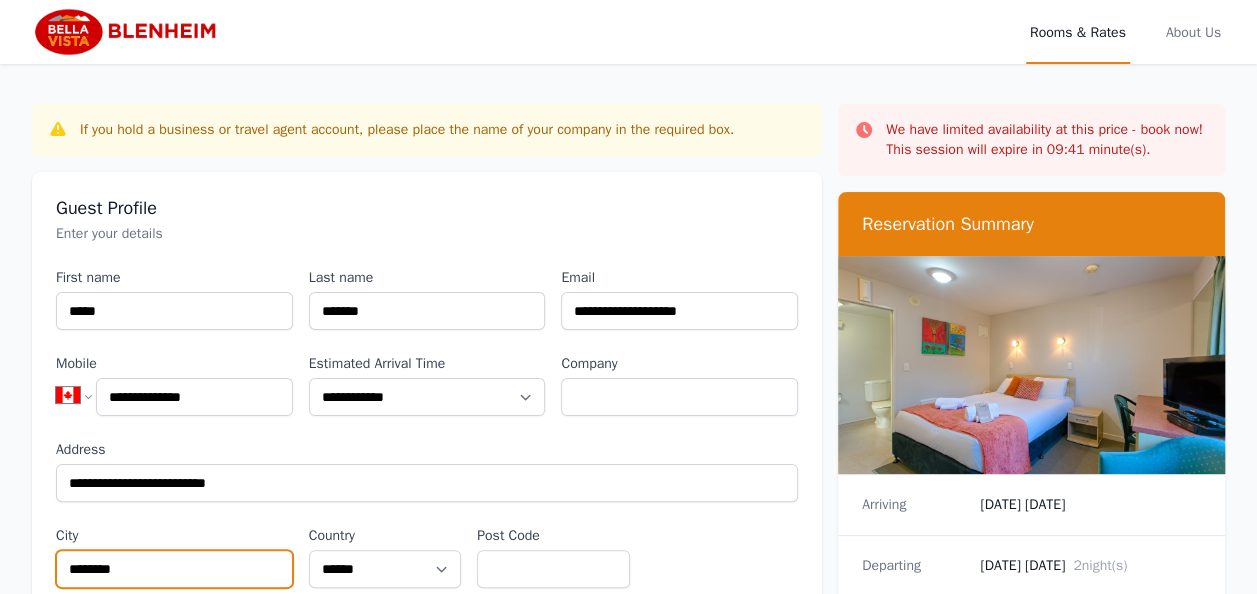 type on "********" 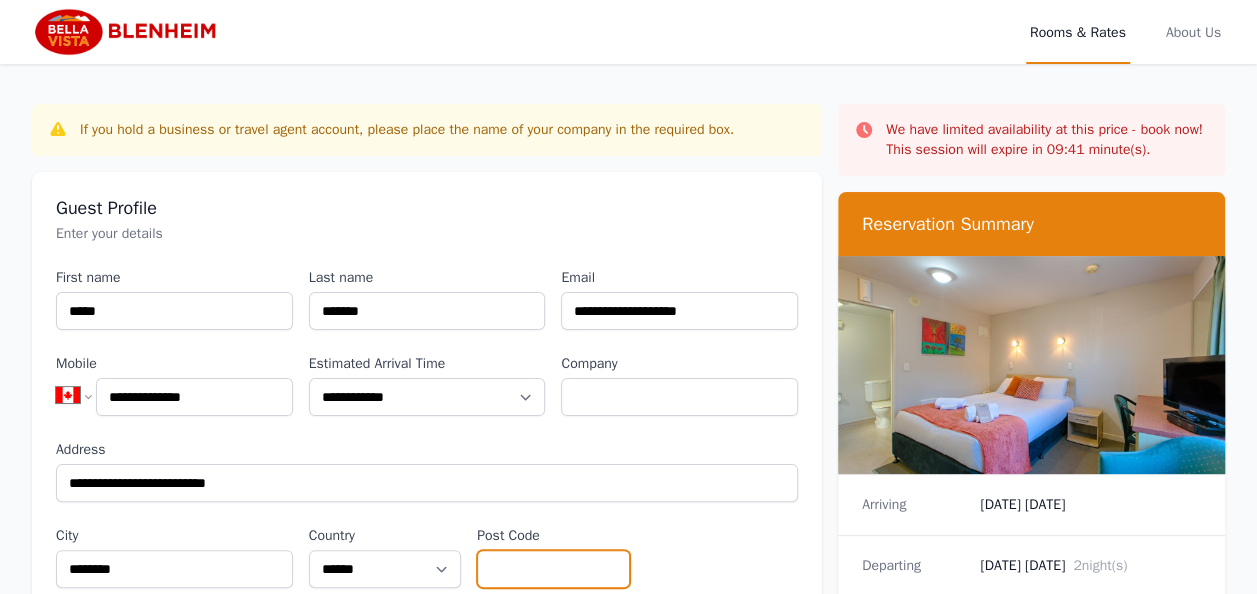 click on "Post Code" at bounding box center (553, 569) 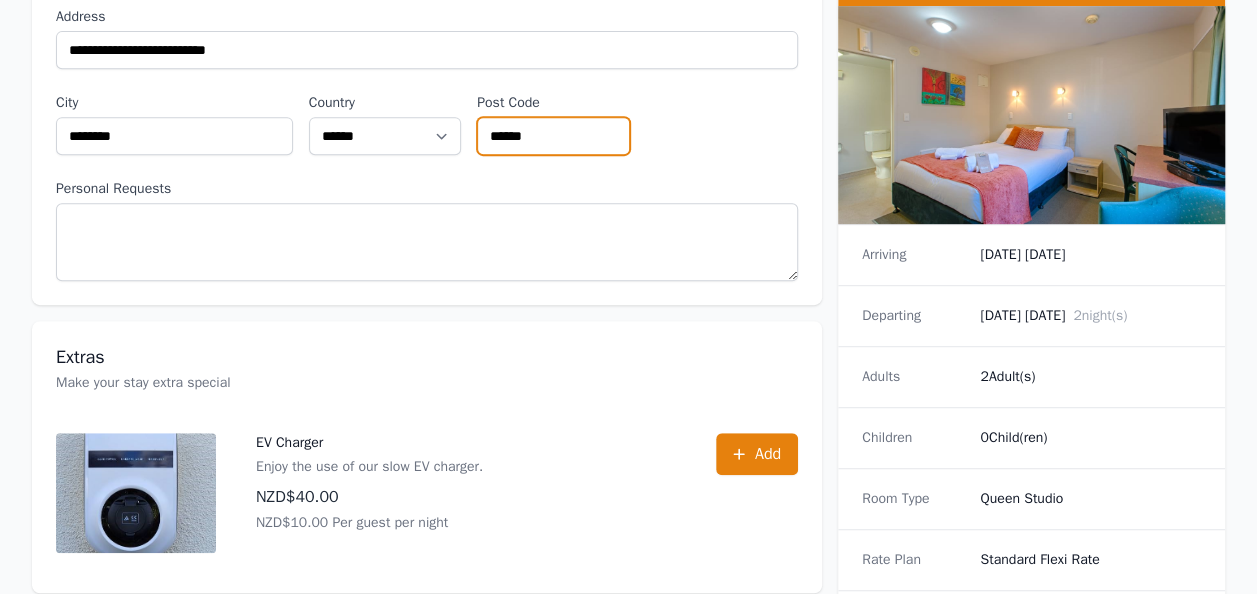 scroll, scrollTop: 424, scrollLeft: 0, axis: vertical 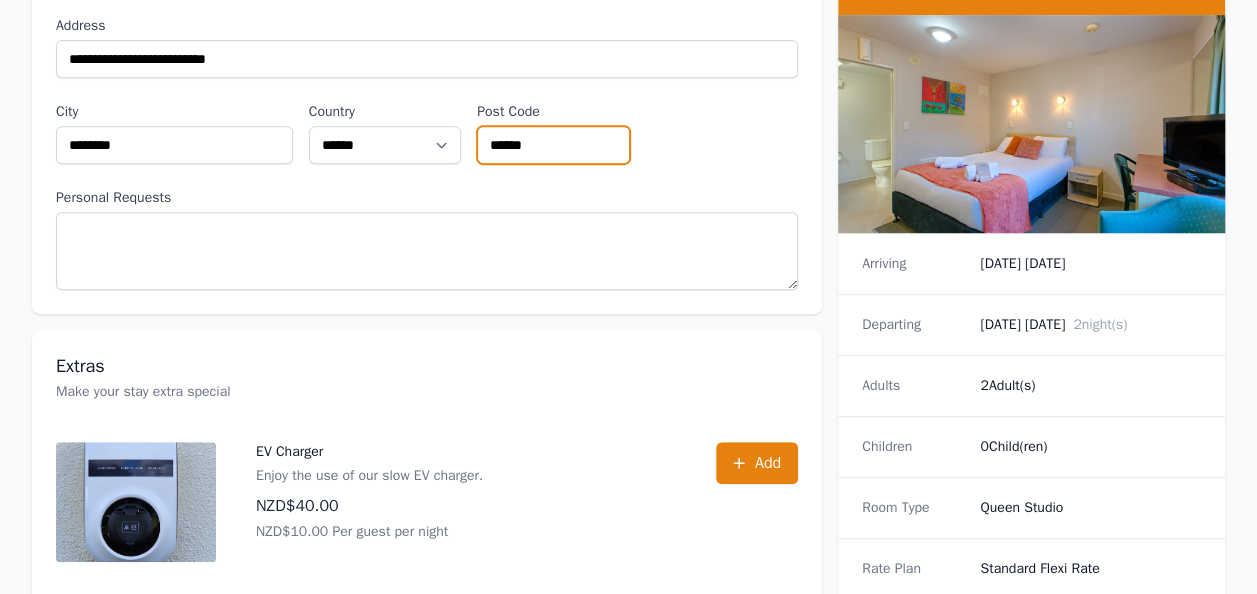 type on "******" 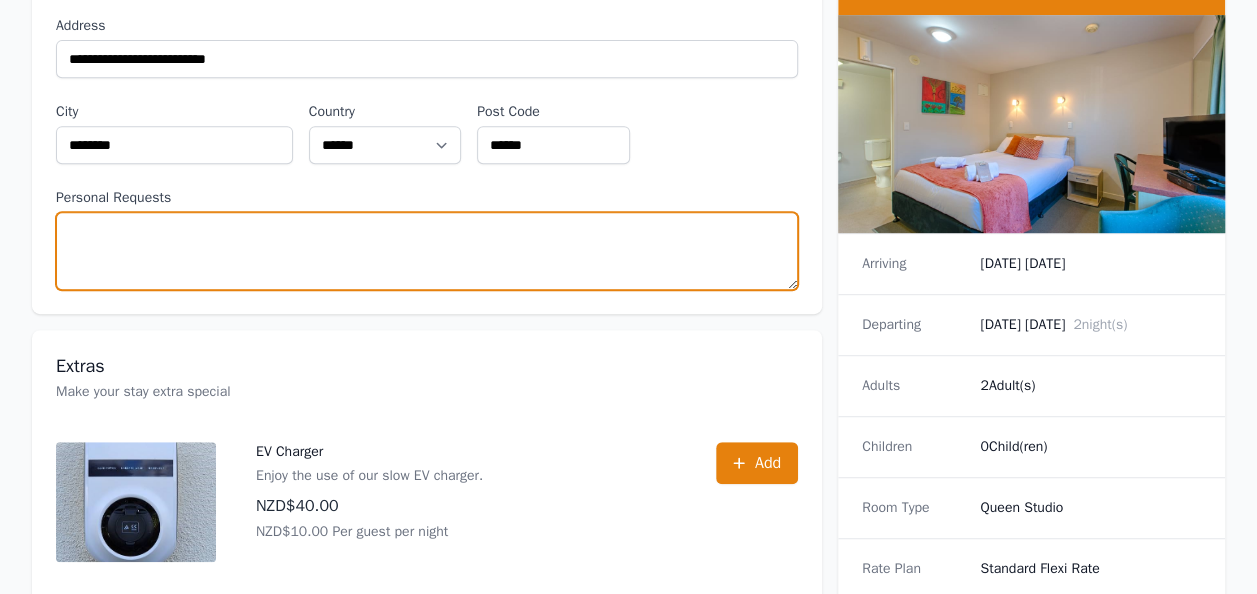 click on "Personal Requests" at bounding box center [427, 251] 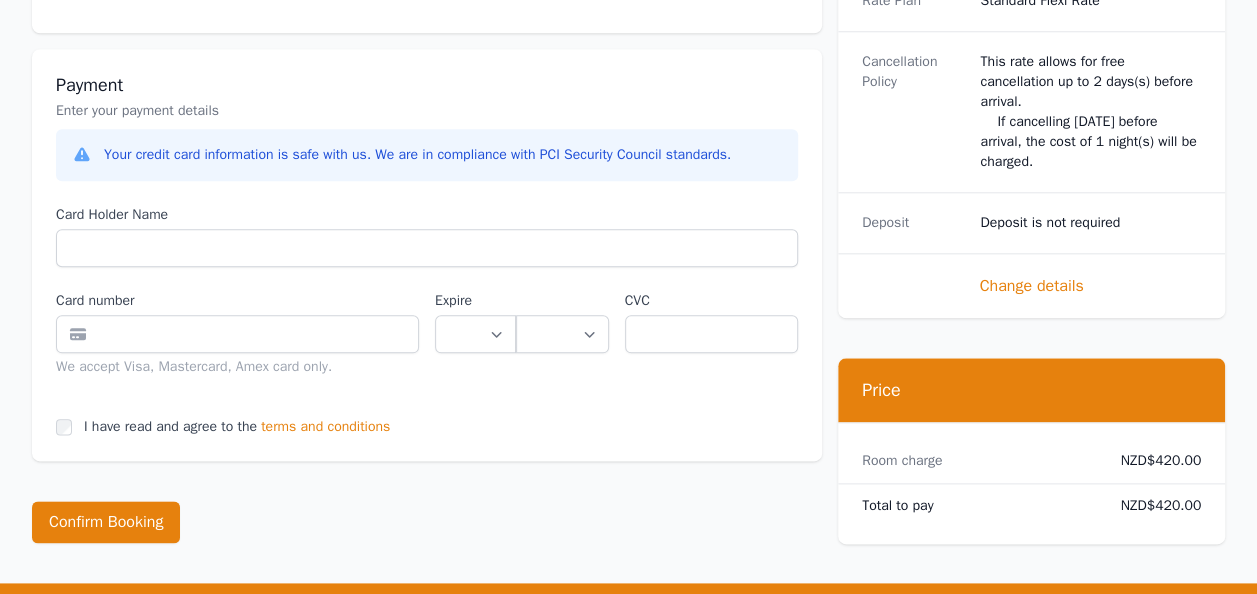 scroll, scrollTop: 948, scrollLeft: 0, axis: vertical 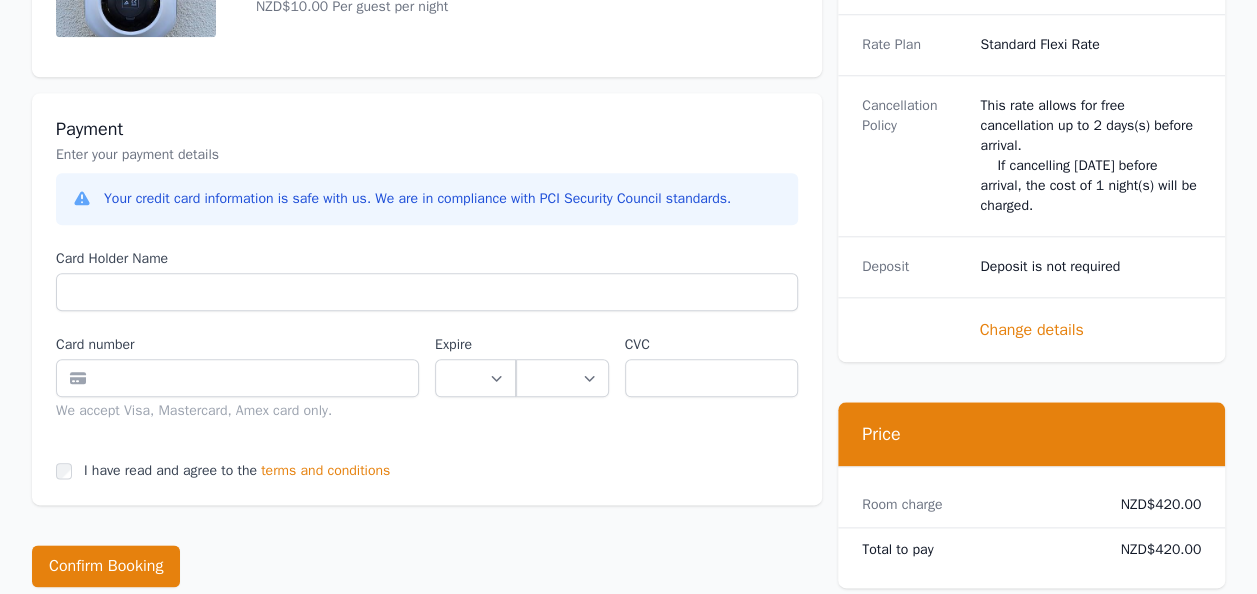 type on "**********" 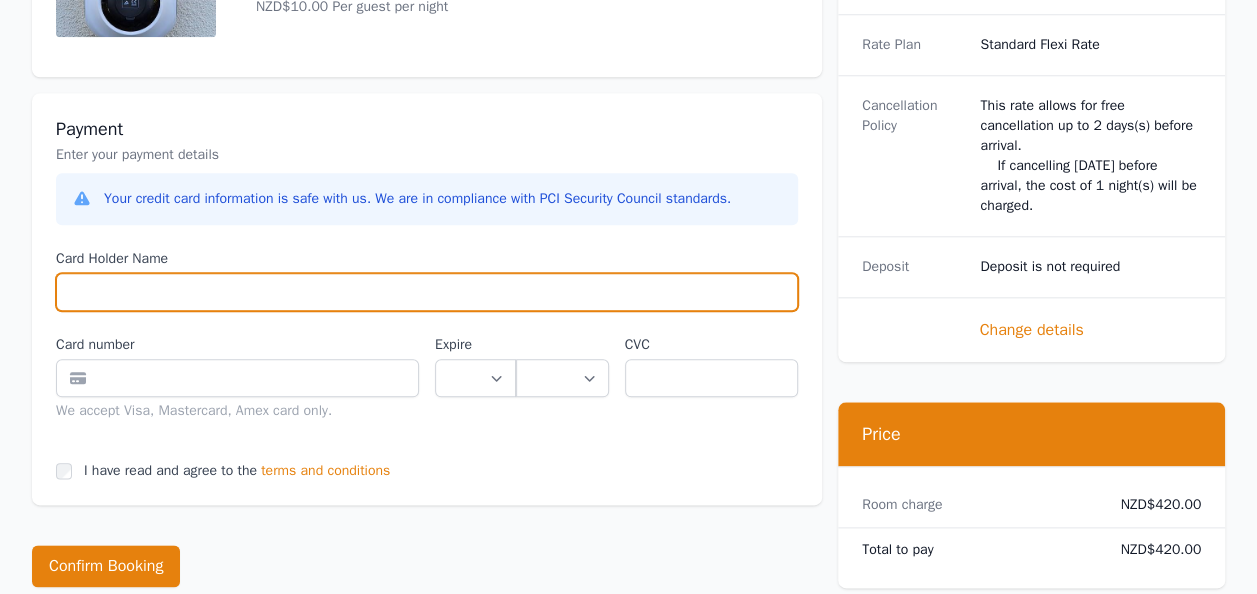click on "Card Holder Name" at bounding box center (427, 292) 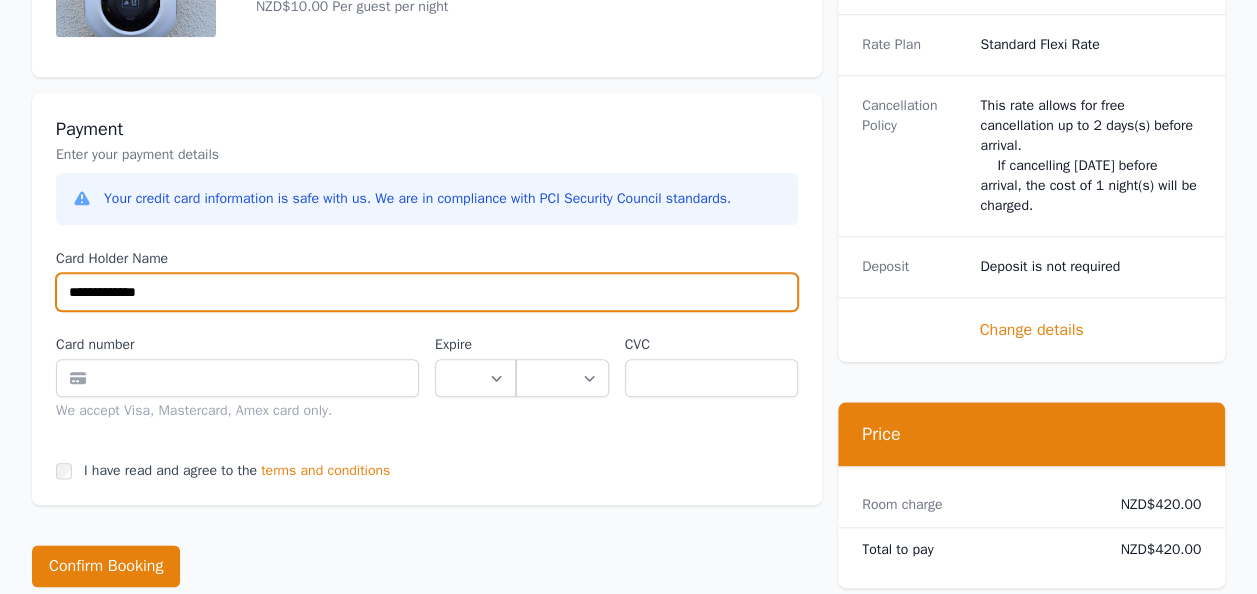 type on "**********" 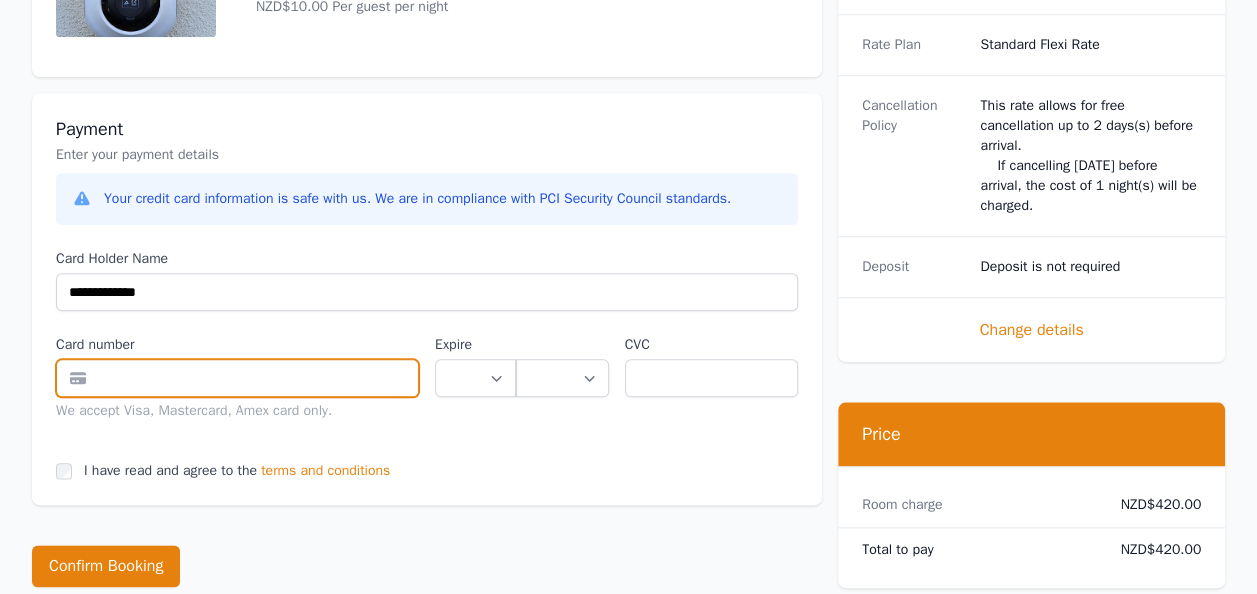 click at bounding box center [237, 378] 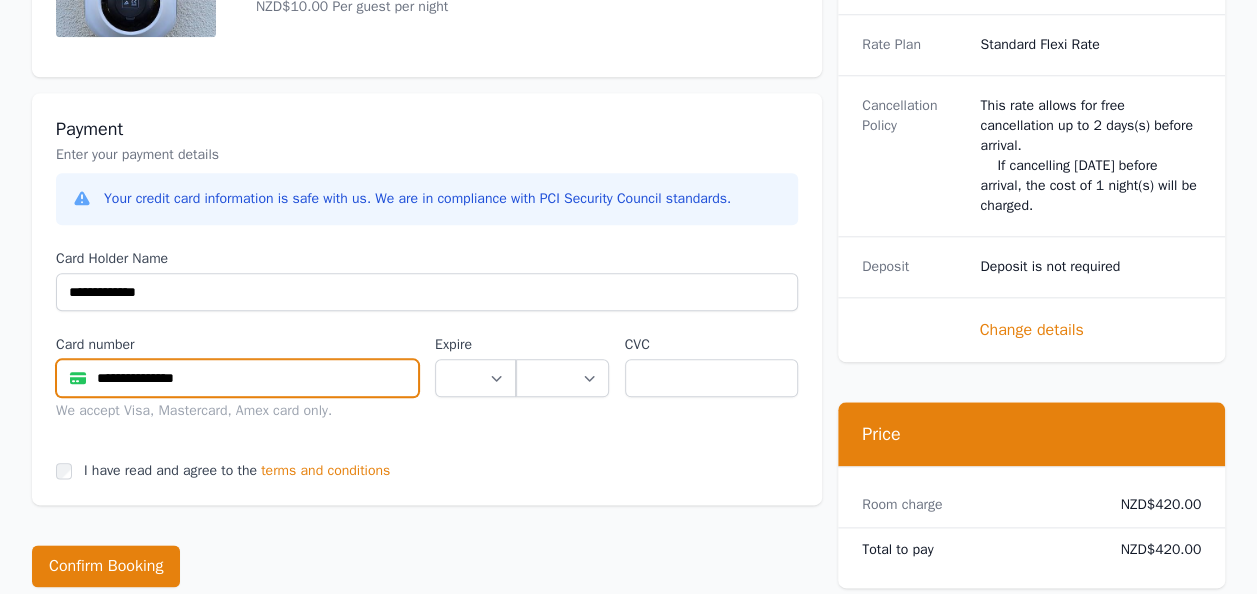 type on "**********" 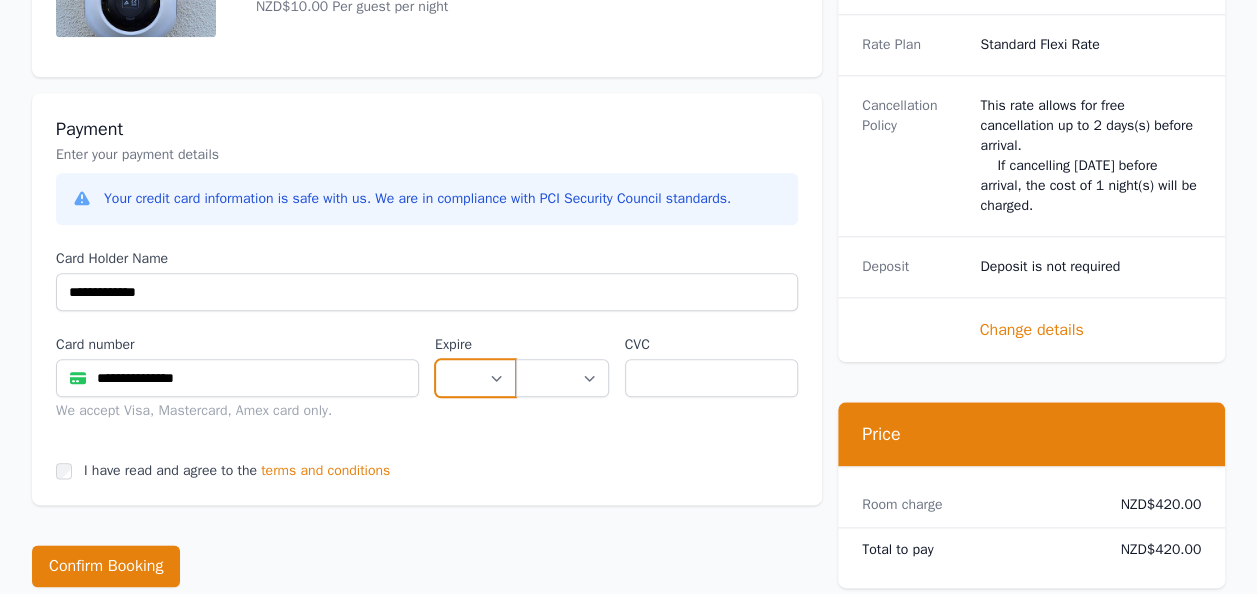 click on "** ** ** ** ** ** ** ** ** ** ** **" at bounding box center (475, 378) 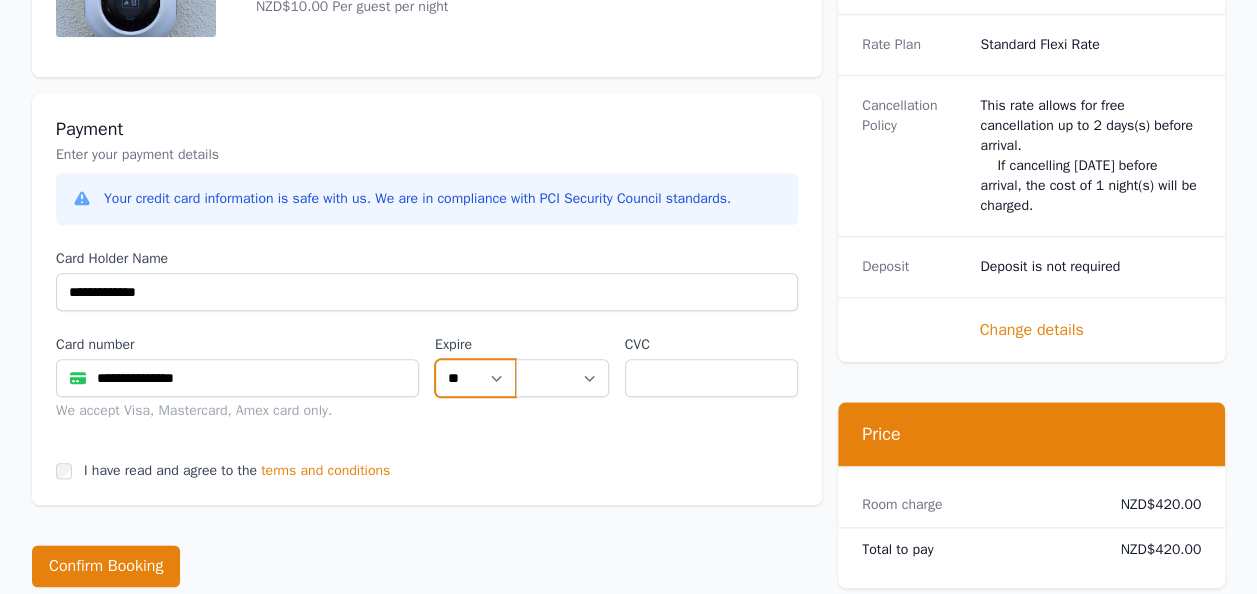click on "** ** ** ** ** ** ** ** ** ** ** **" at bounding box center [475, 378] 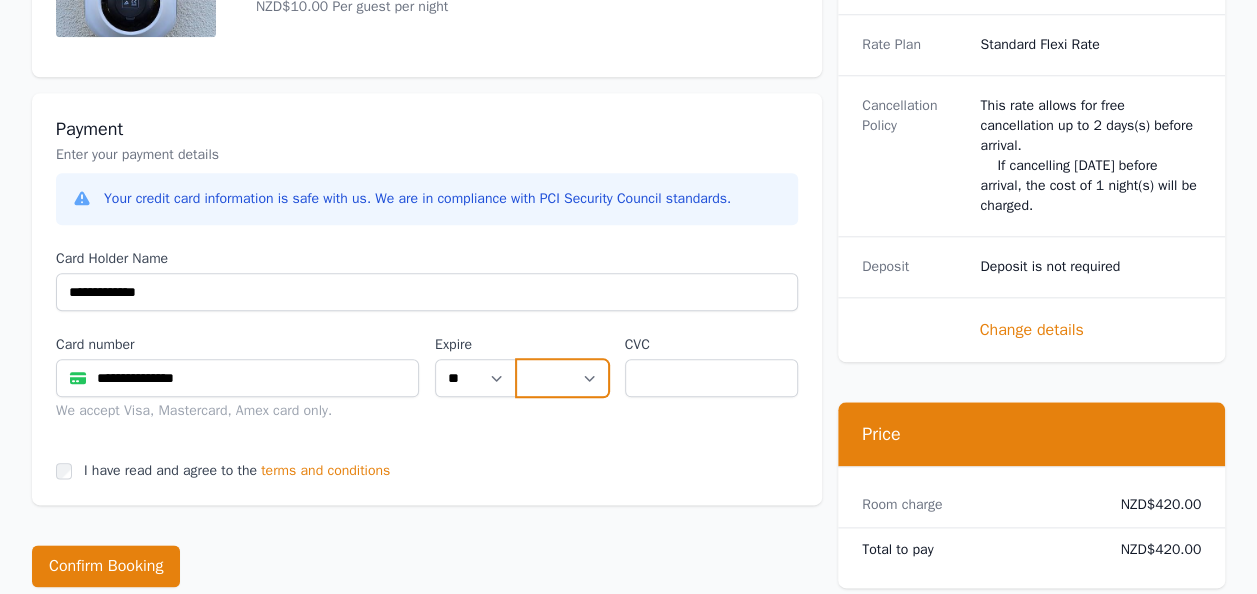 click on "**** **** **** **** **** **** **** **** ****" at bounding box center [562, 378] 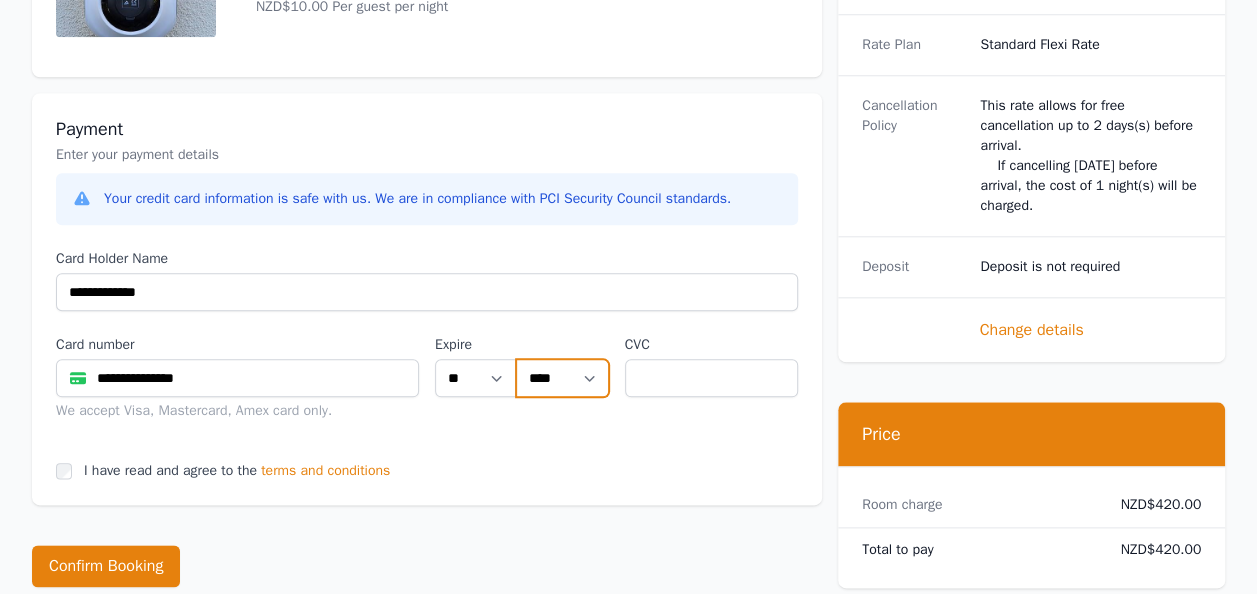 click on "**** **** **** **** **** **** **** **** ****" at bounding box center (562, 378) 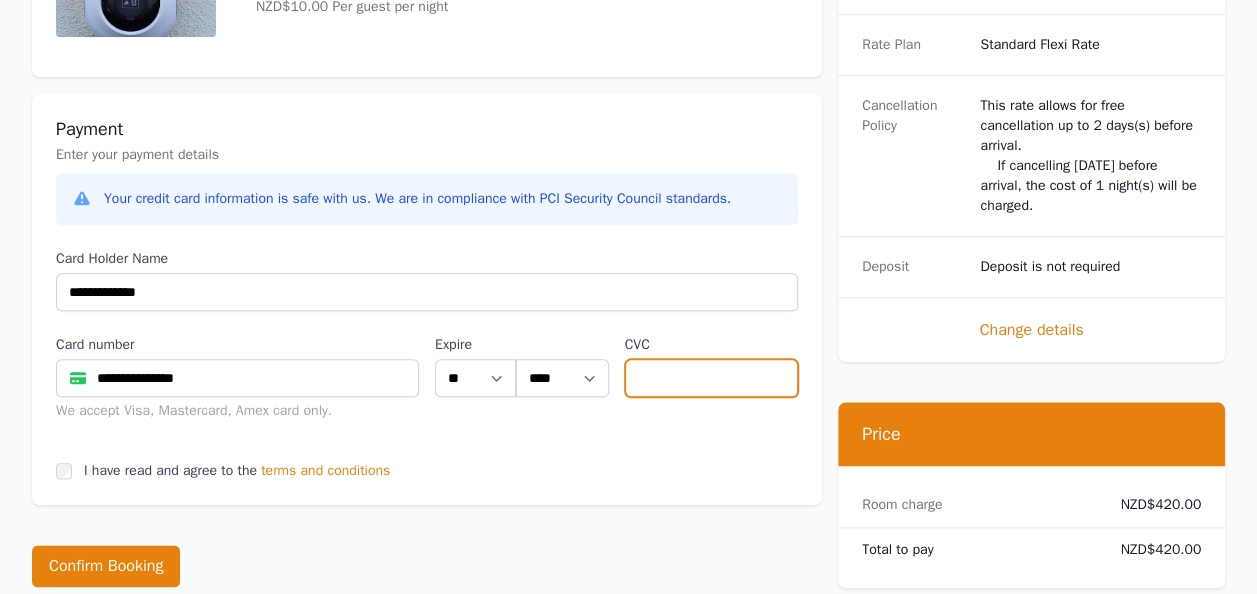 click at bounding box center [712, 378] 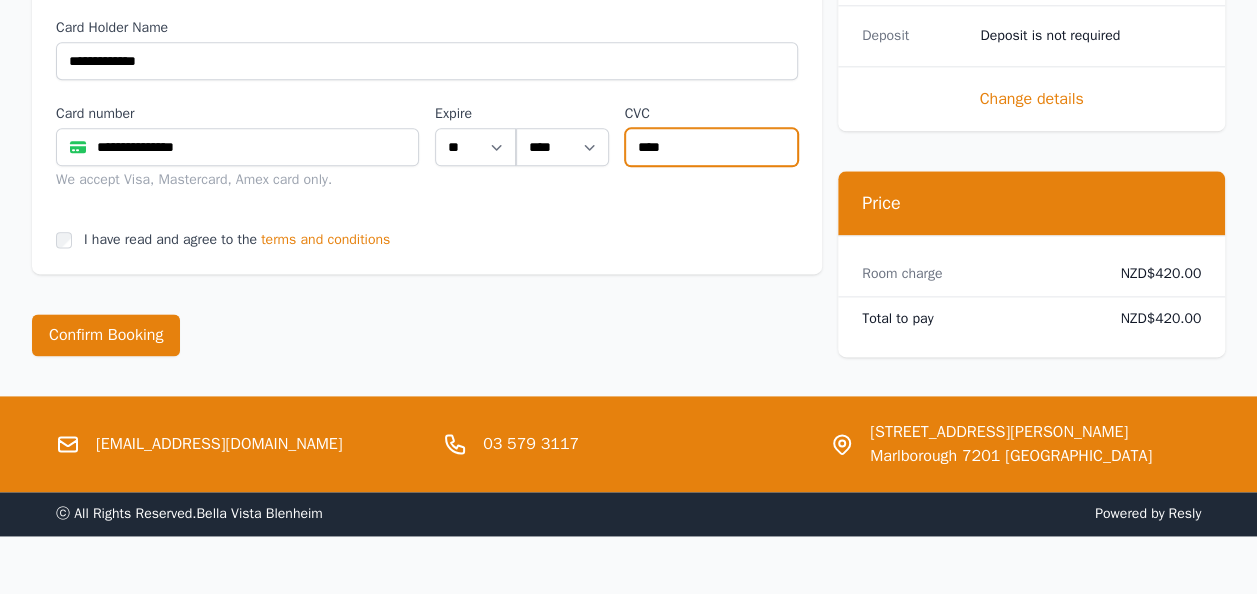 scroll, scrollTop: 1164, scrollLeft: 0, axis: vertical 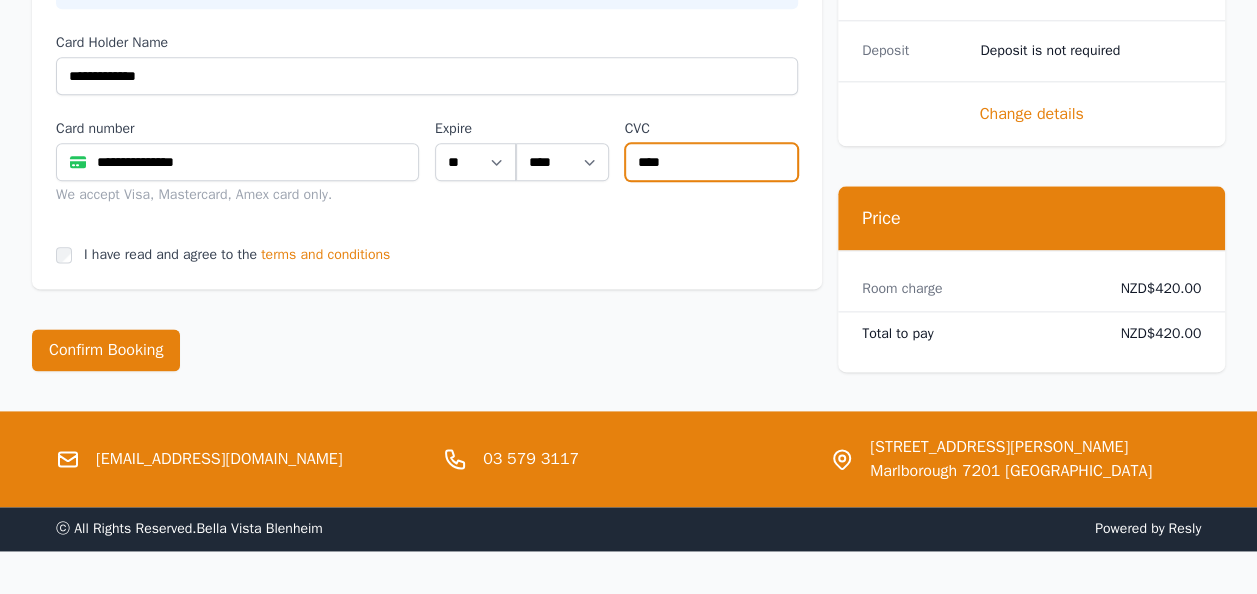 type on "****" 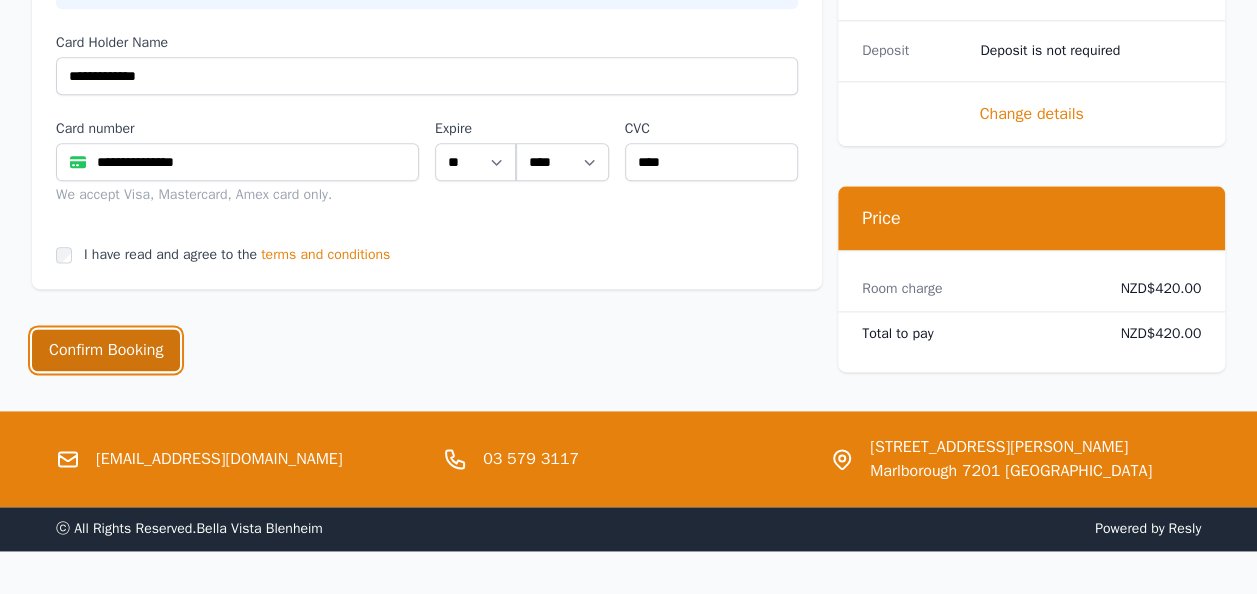 click on "Confirm Booking" at bounding box center [106, 350] 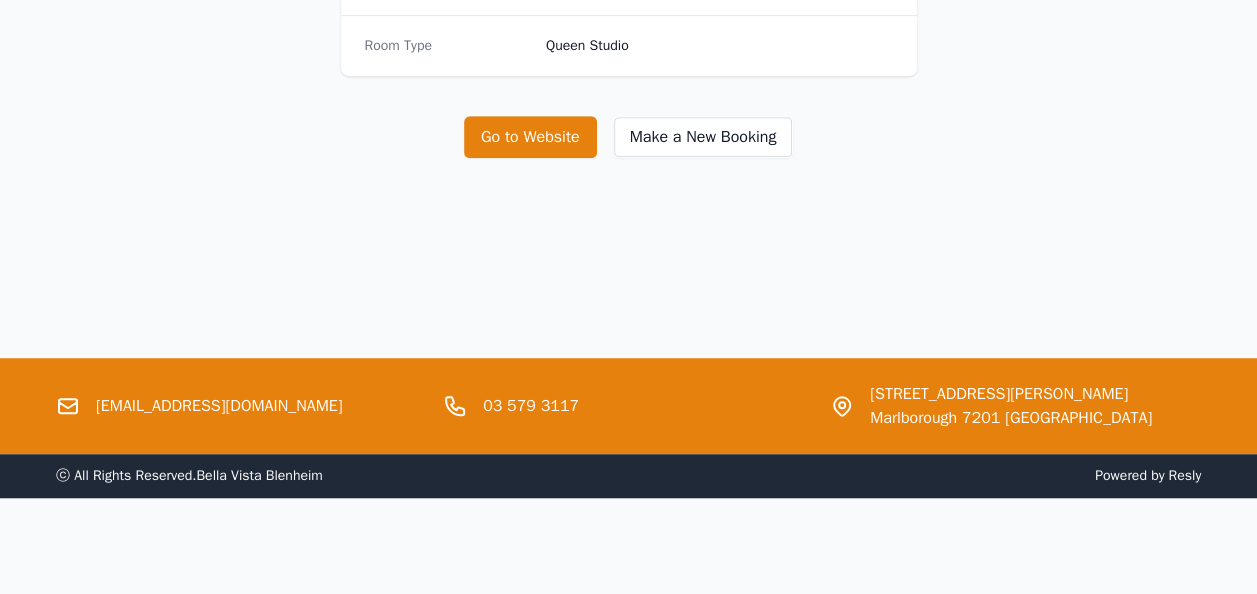scroll, scrollTop: 0, scrollLeft: 0, axis: both 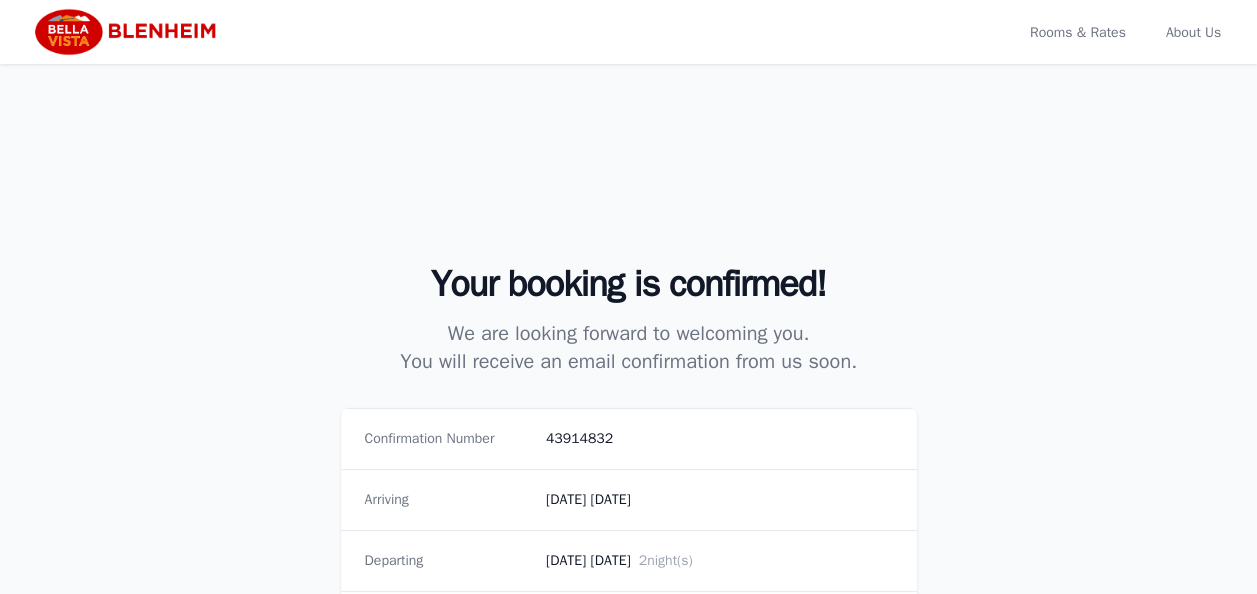 select on "**" 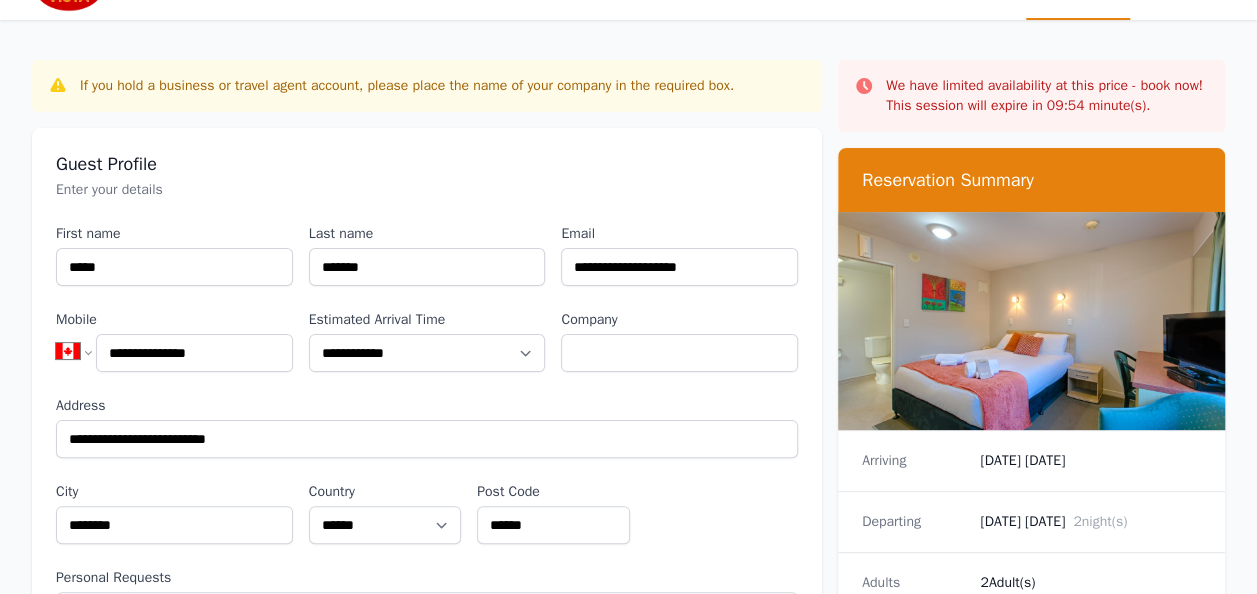 scroll, scrollTop: 0, scrollLeft: 0, axis: both 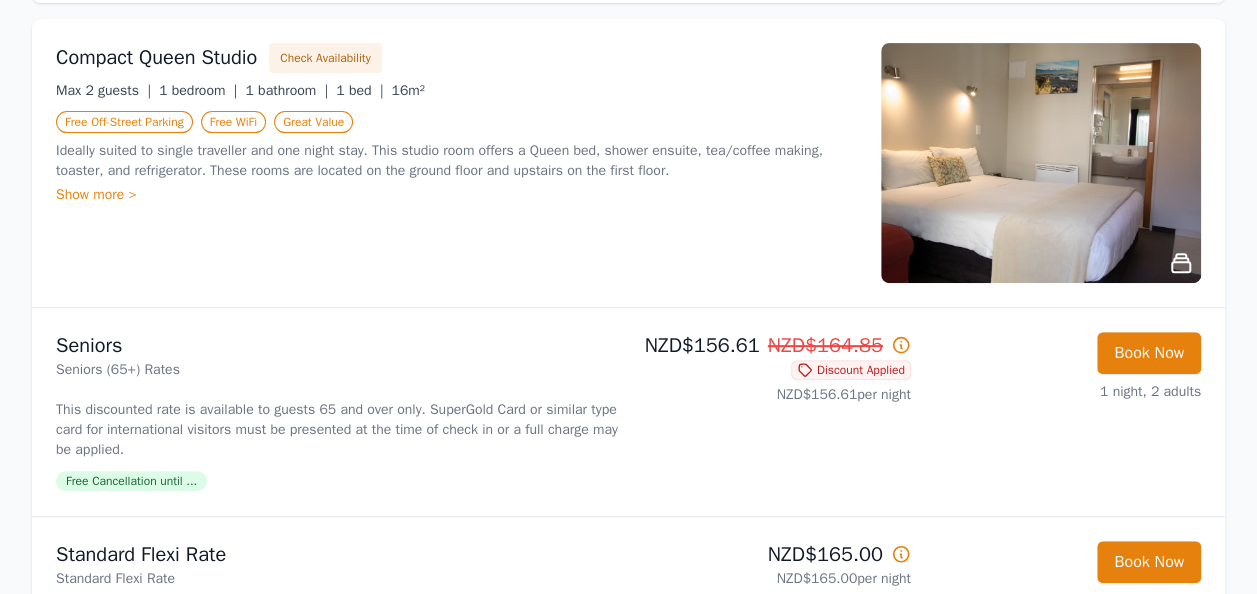 click on "Show more >" at bounding box center [456, 195] 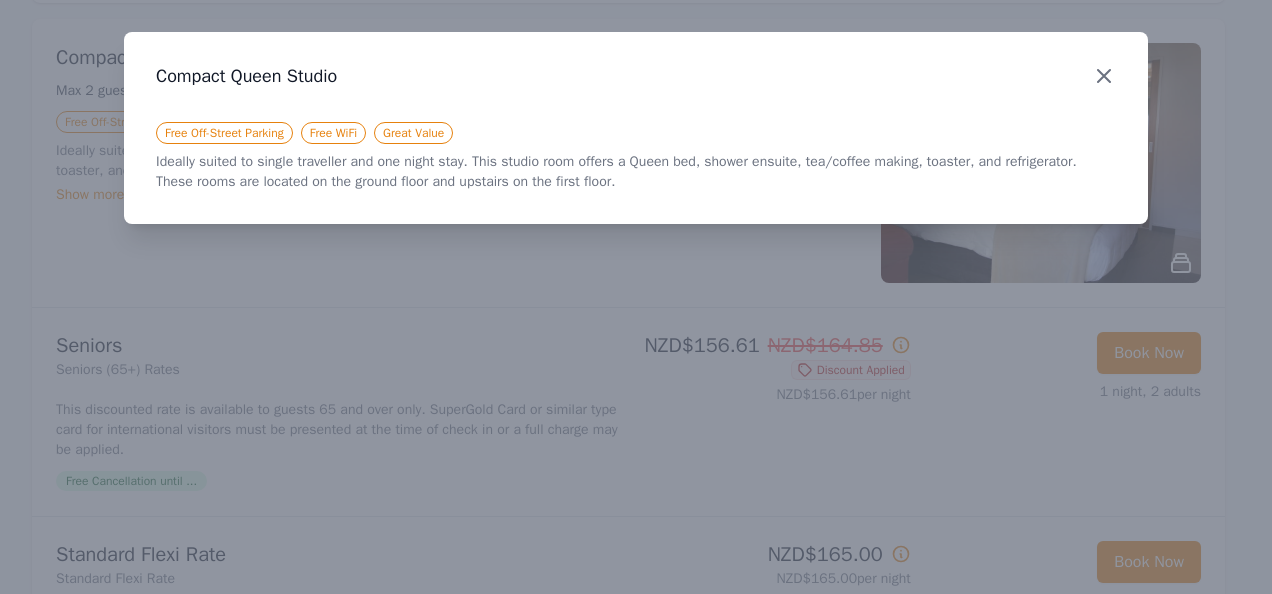 click 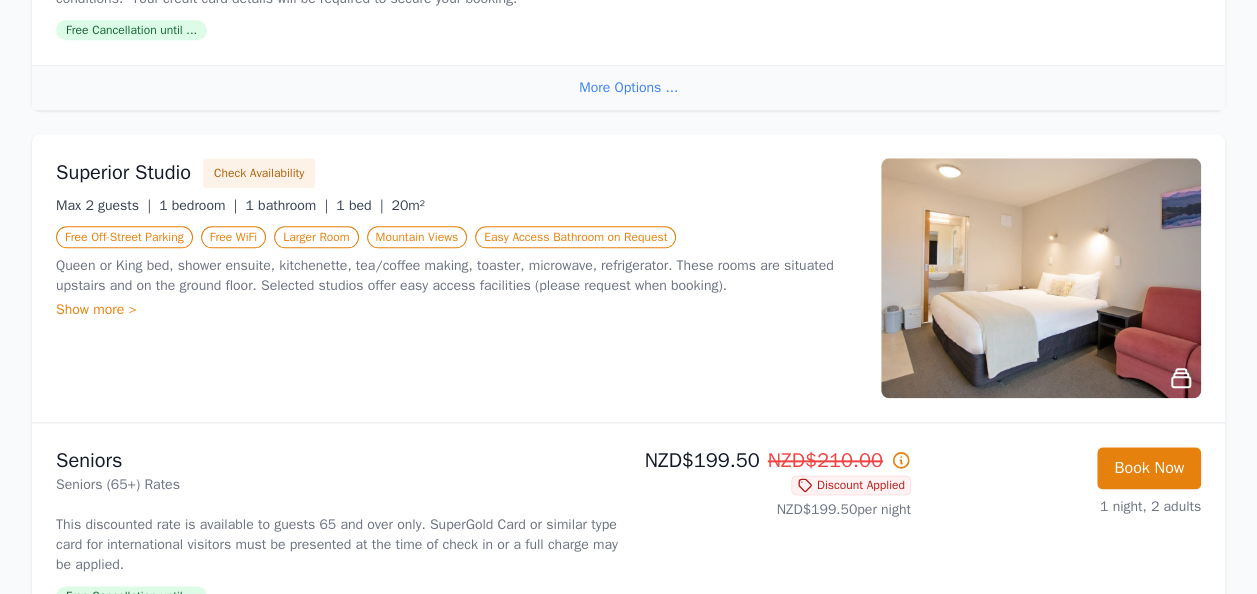 scroll, scrollTop: 1018, scrollLeft: 0, axis: vertical 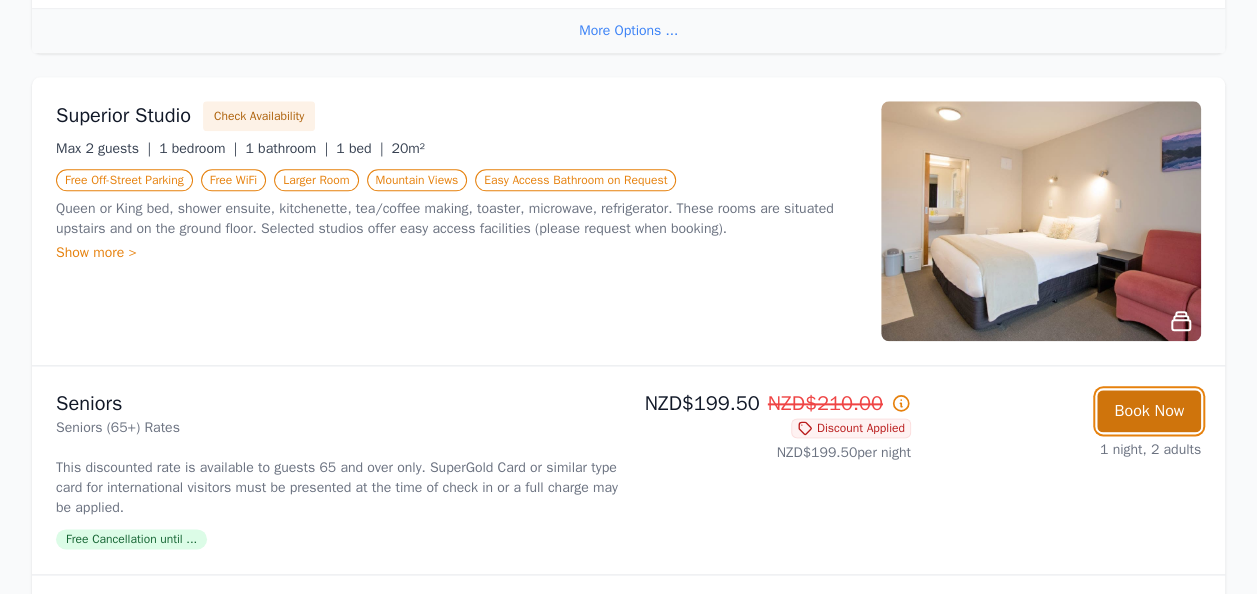 click on "Book Now" at bounding box center (1149, 411) 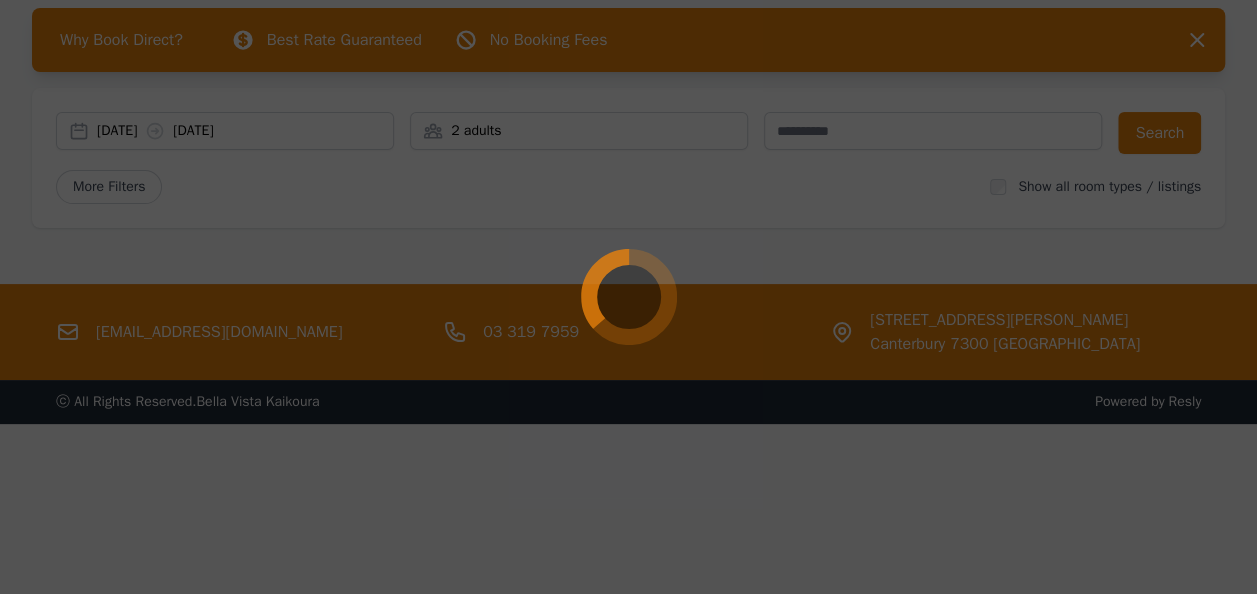 scroll, scrollTop: 96, scrollLeft: 0, axis: vertical 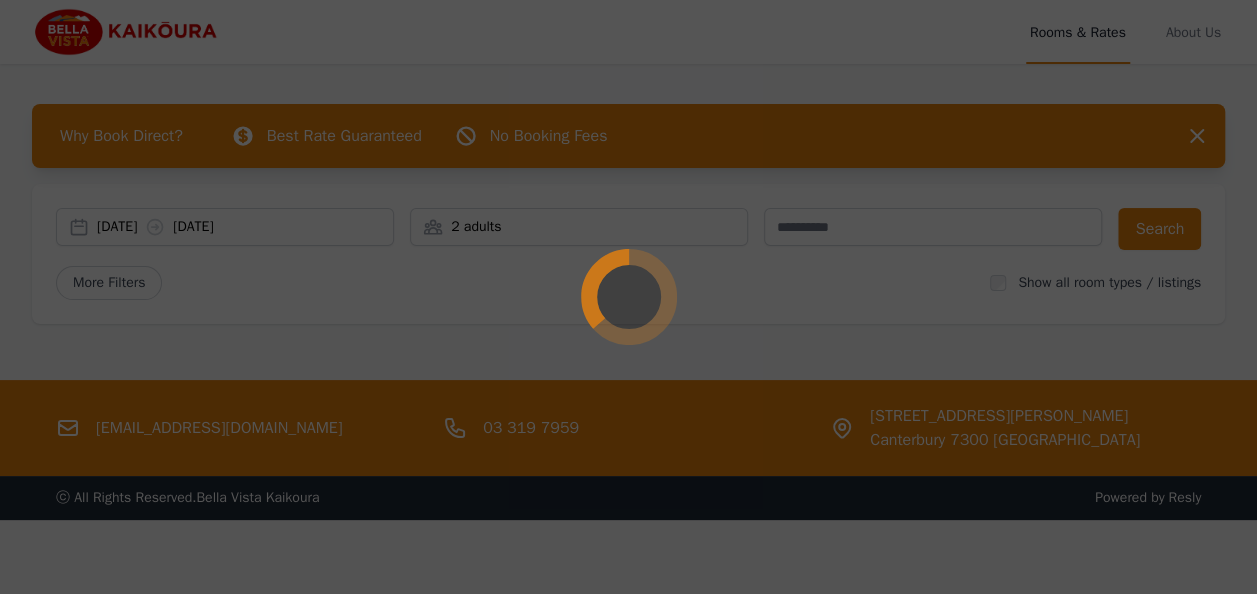select on "**" 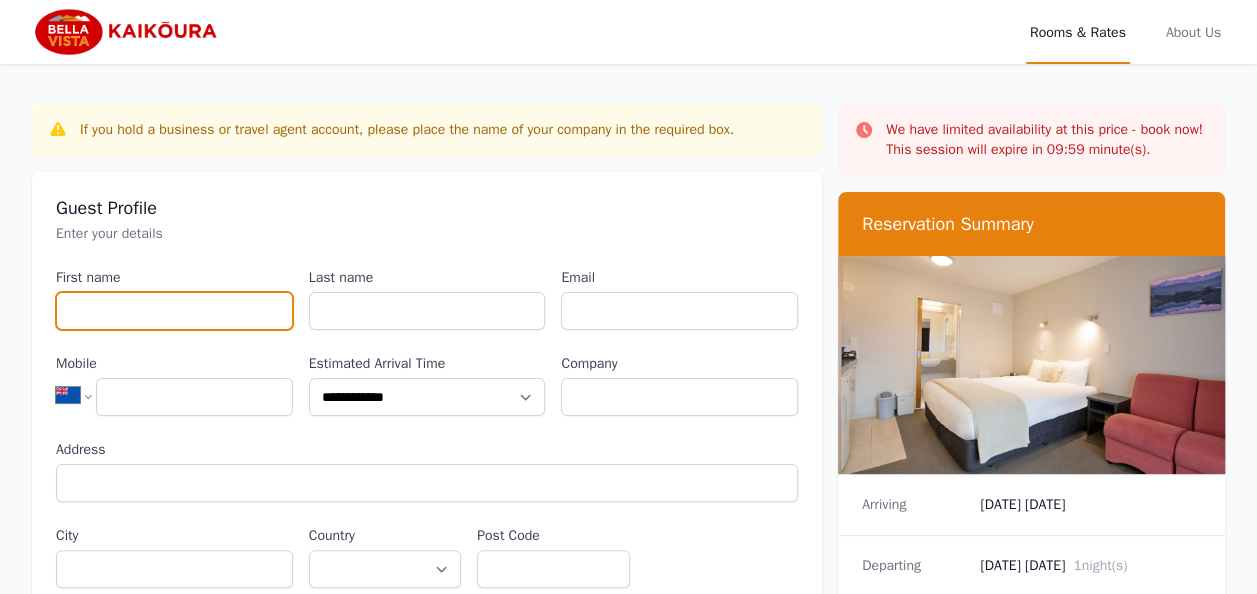 click on "First name" at bounding box center [174, 311] 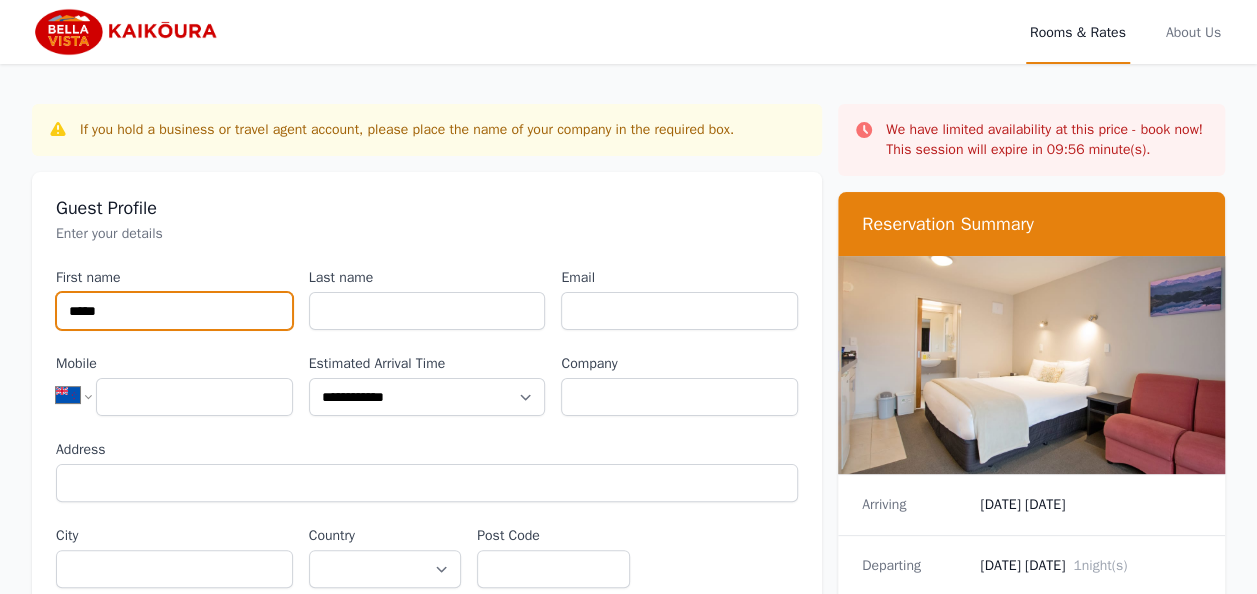 type on "*****" 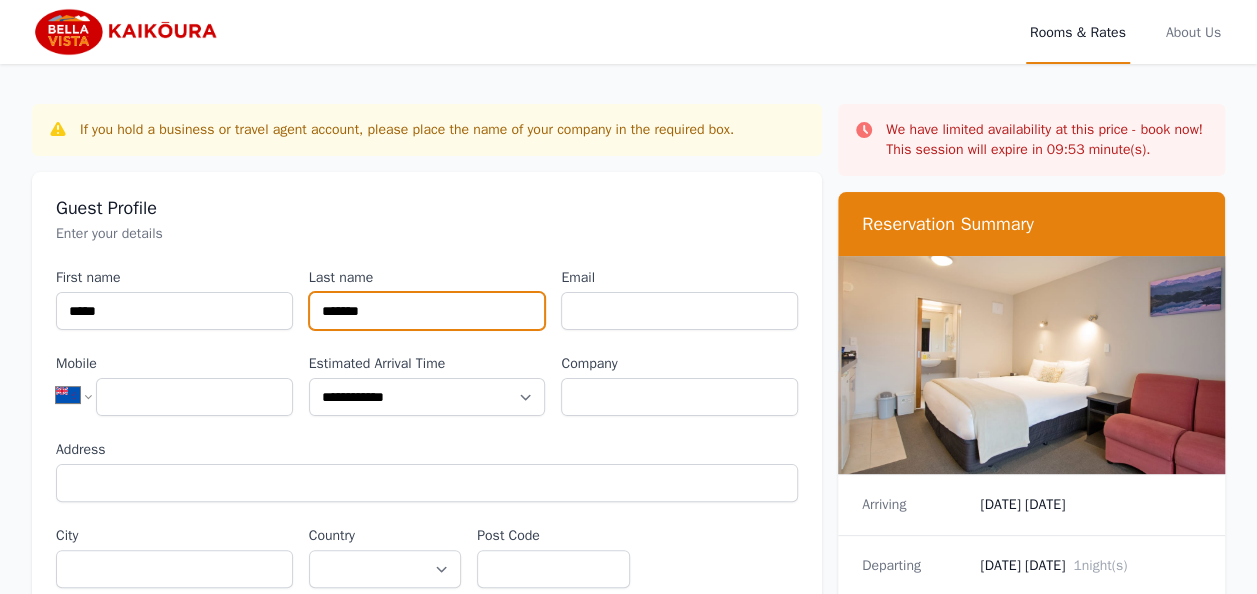 type on "*******" 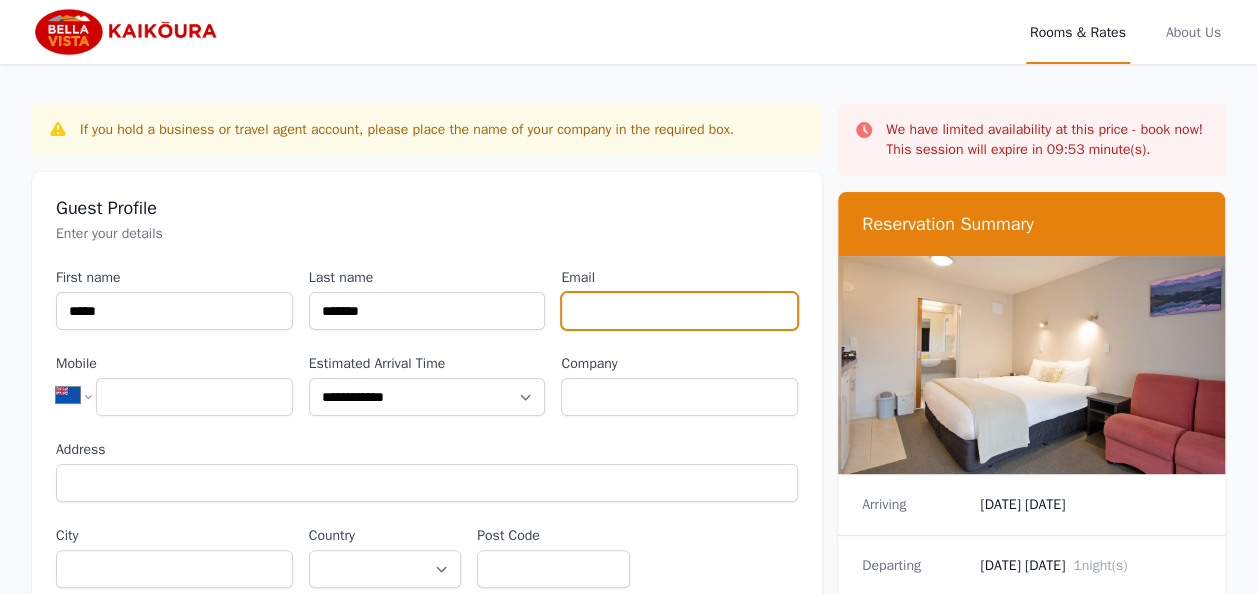 click on "Email" at bounding box center [679, 311] 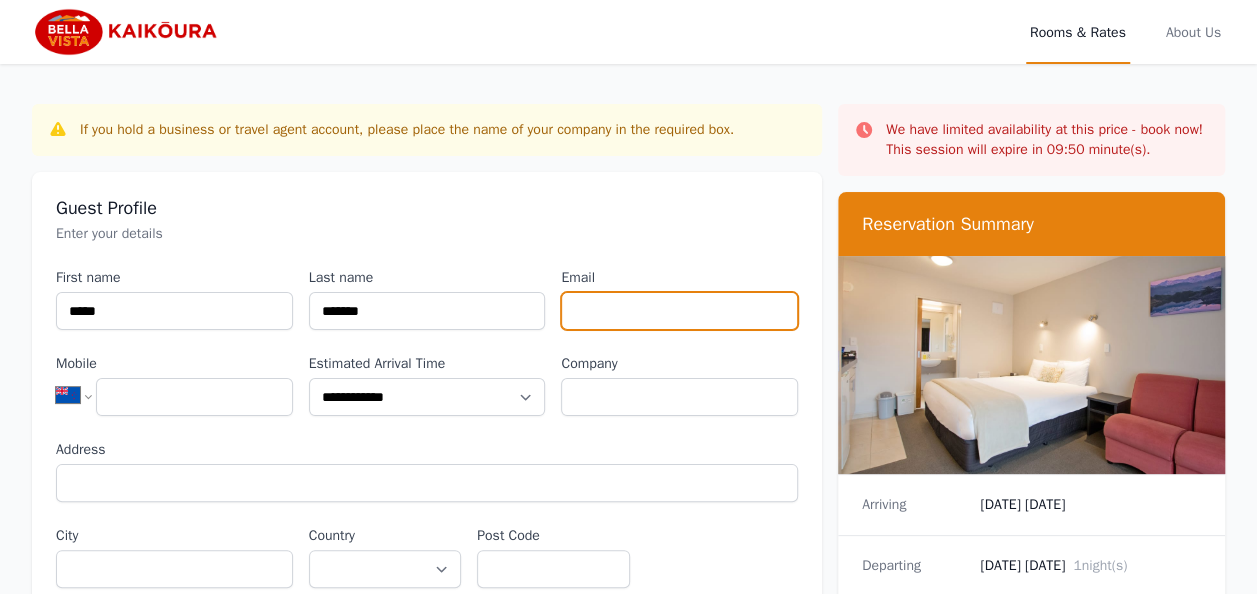 type on "**********" 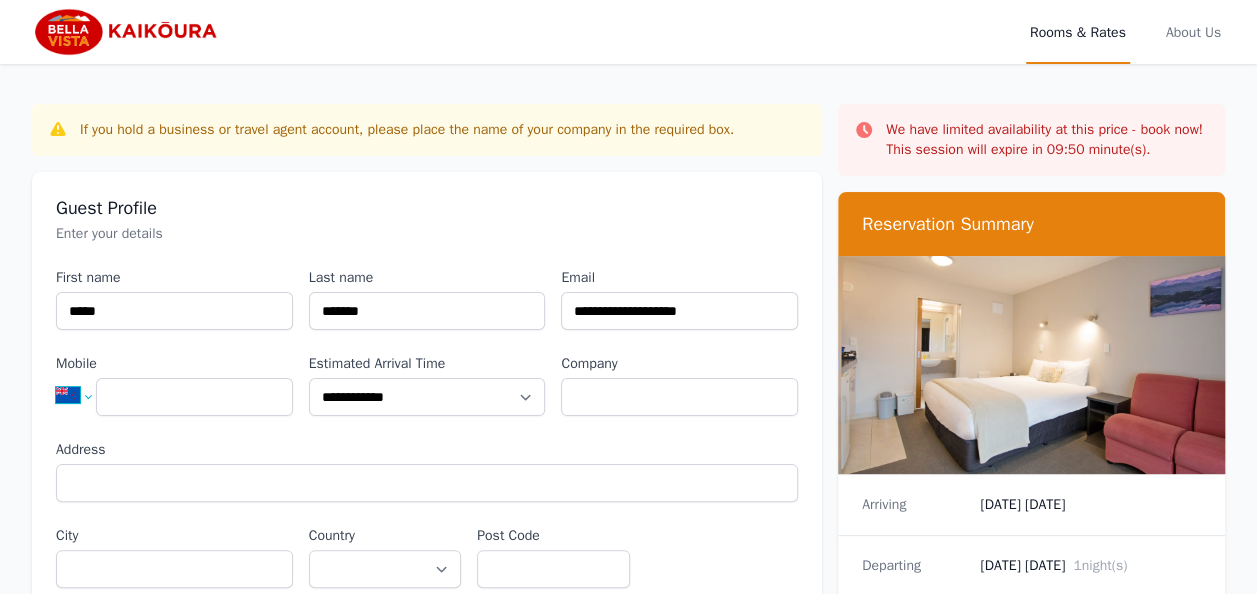 select on "**" 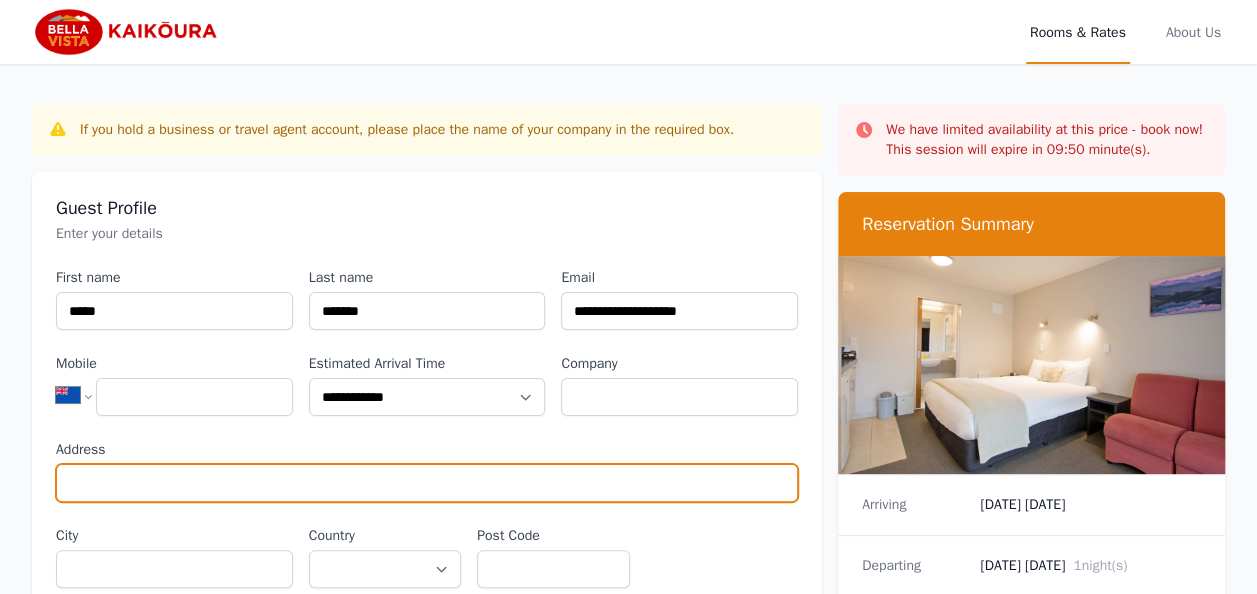 type on "**********" 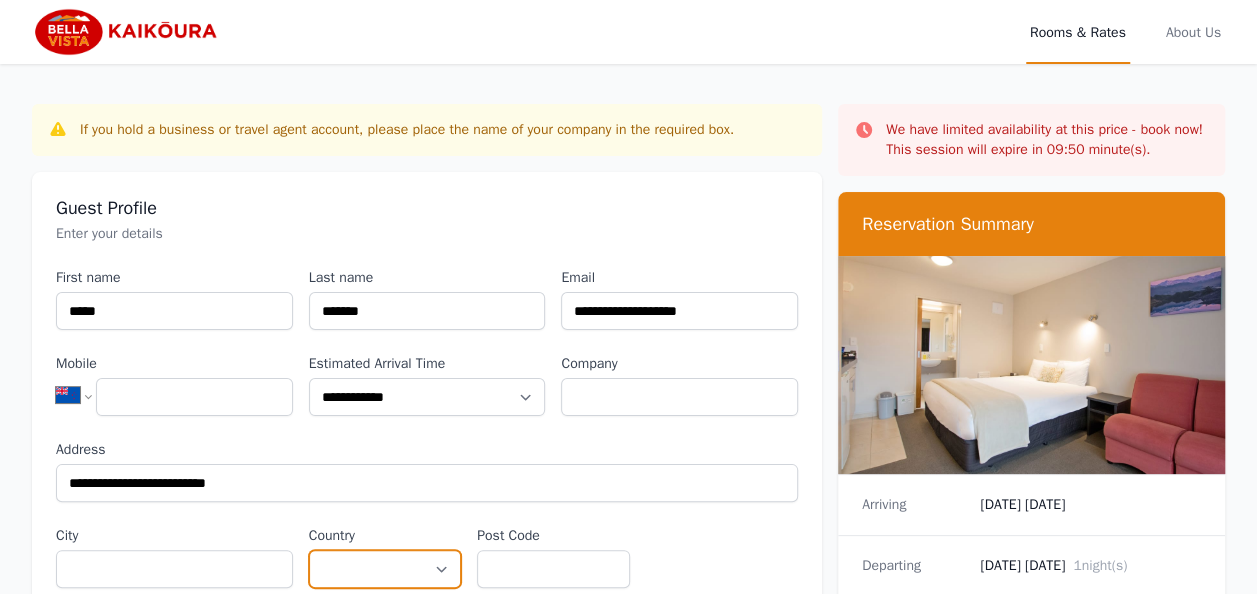 select on "******" 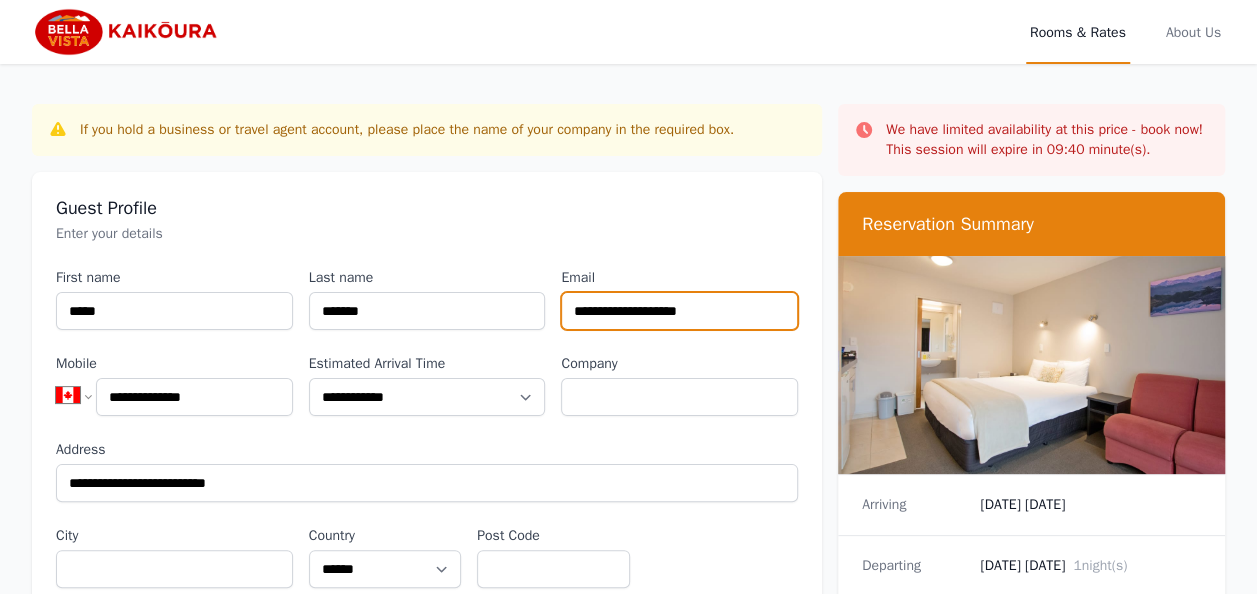 type on "**********" 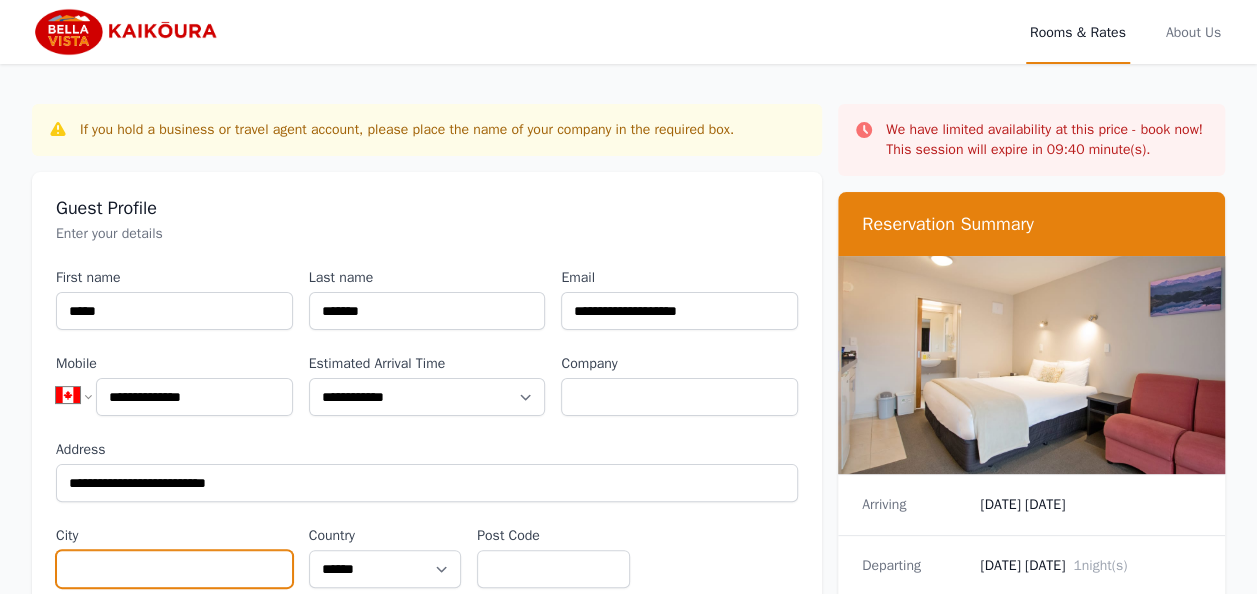 click on "City" at bounding box center [174, 569] 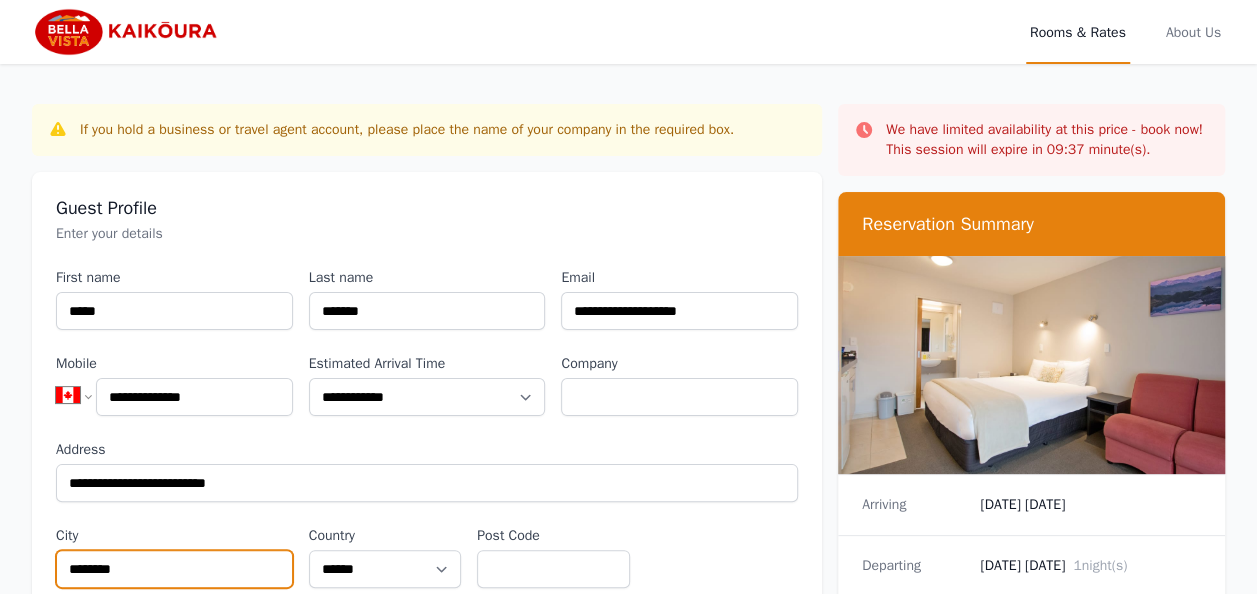 type on "********" 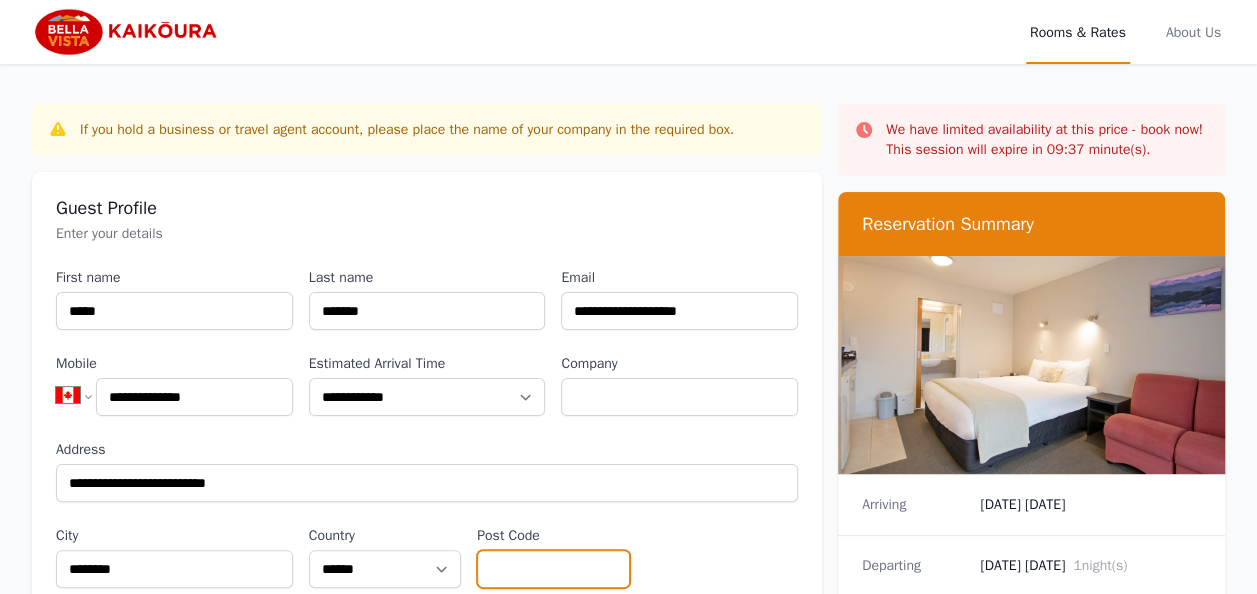 click on "Post Code" at bounding box center (553, 569) 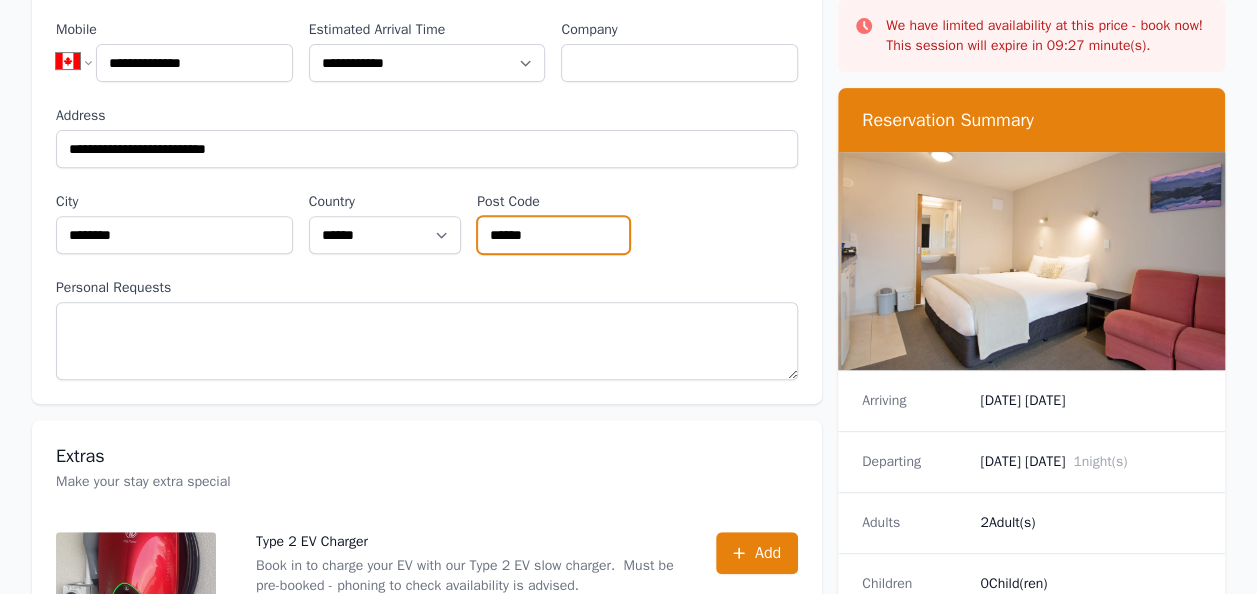 scroll, scrollTop: 314, scrollLeft: 0, axis: vertical 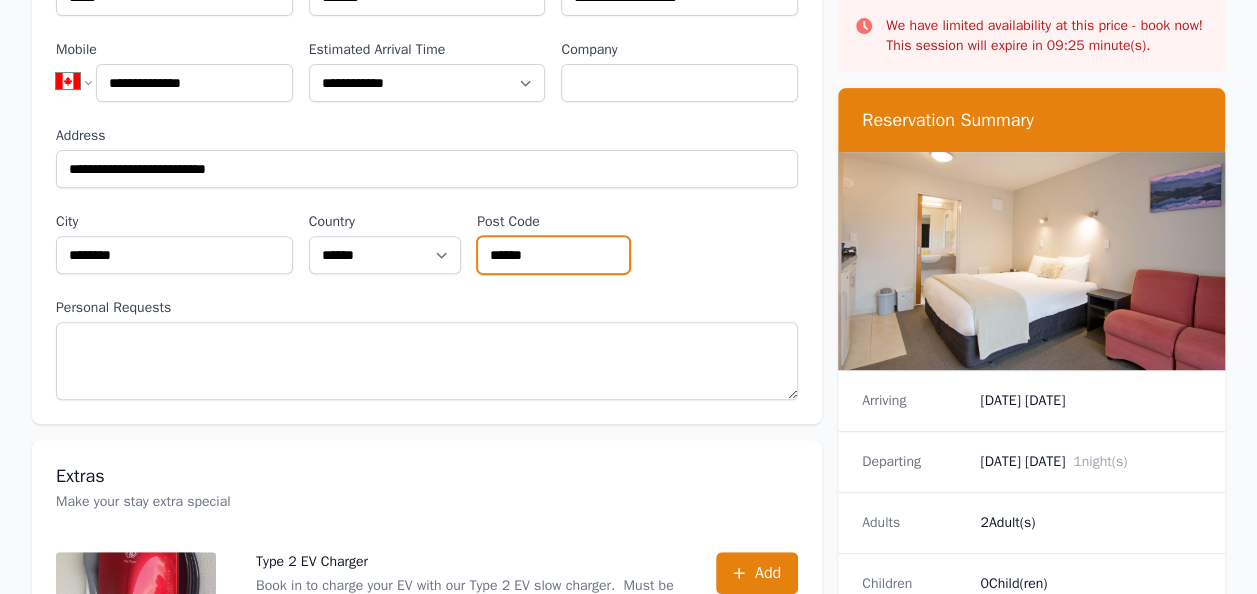 type on "******" 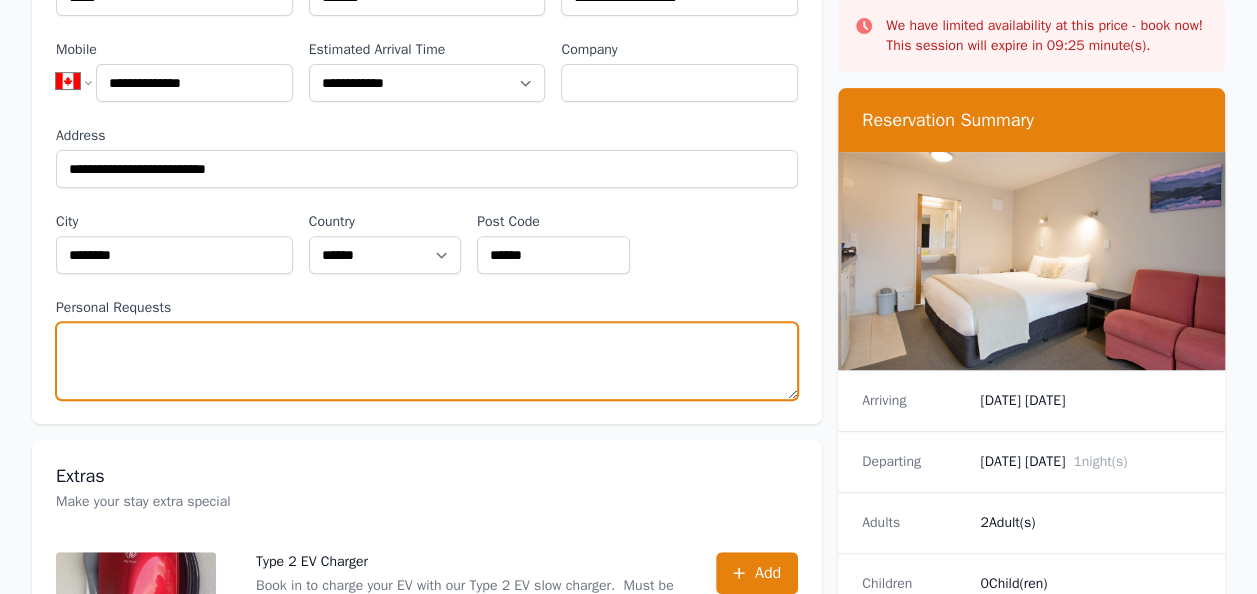 click on "Personal Requests" at bounding box center [427, 361] 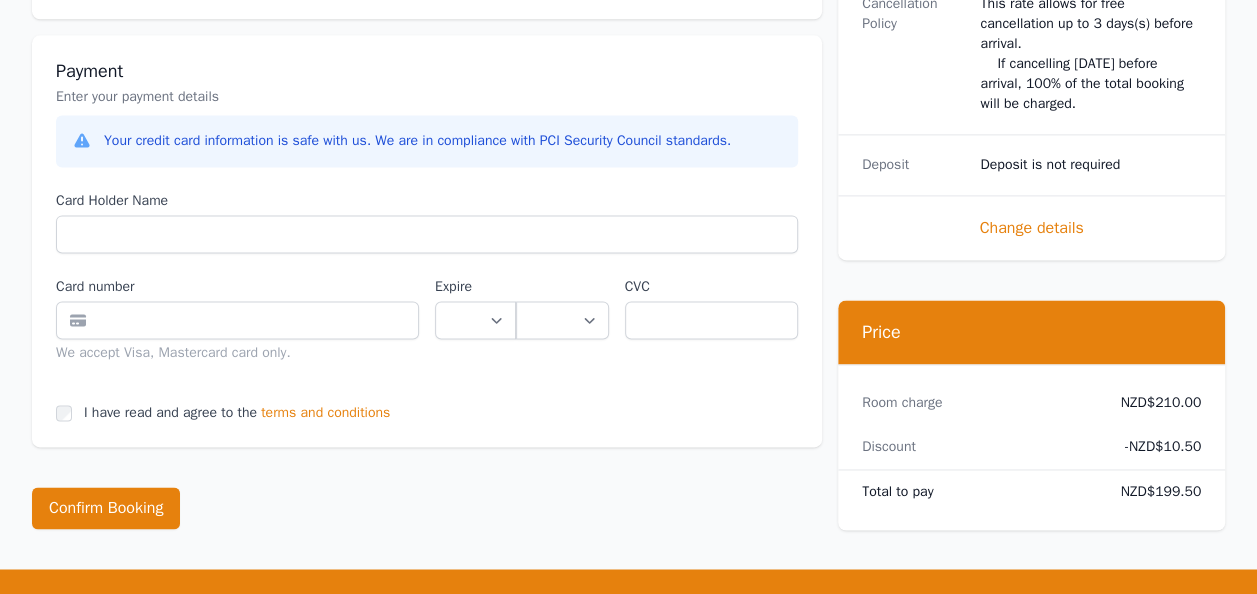 scroll, scrollTop: 1348, scrollLeft: 0, axis: vertical 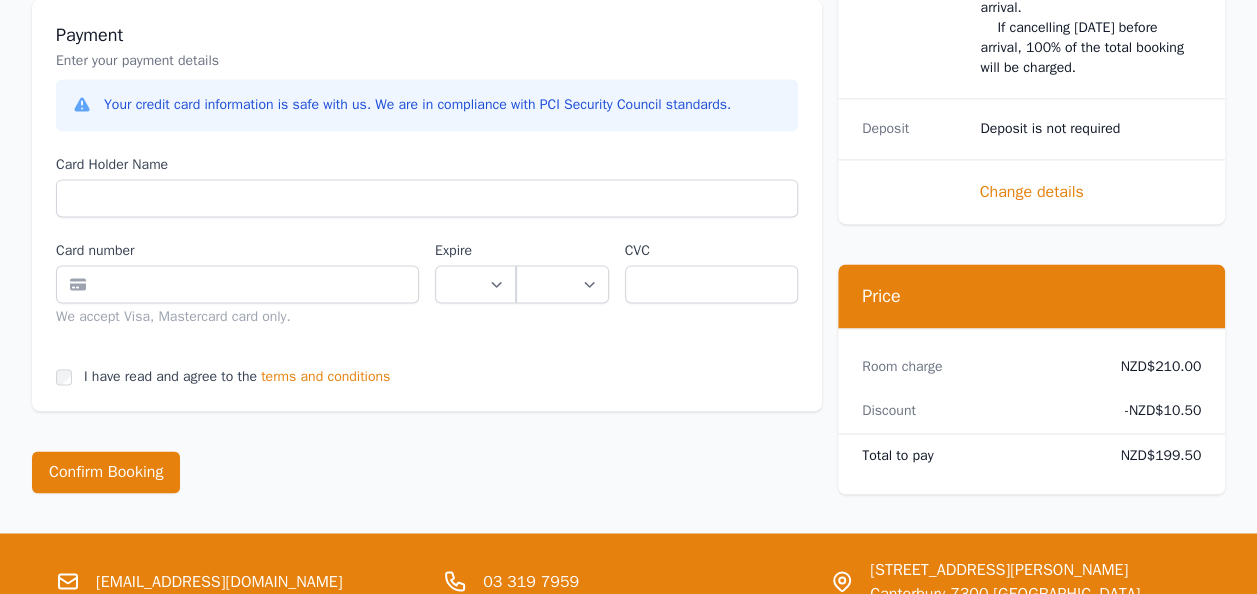 type on "**********" 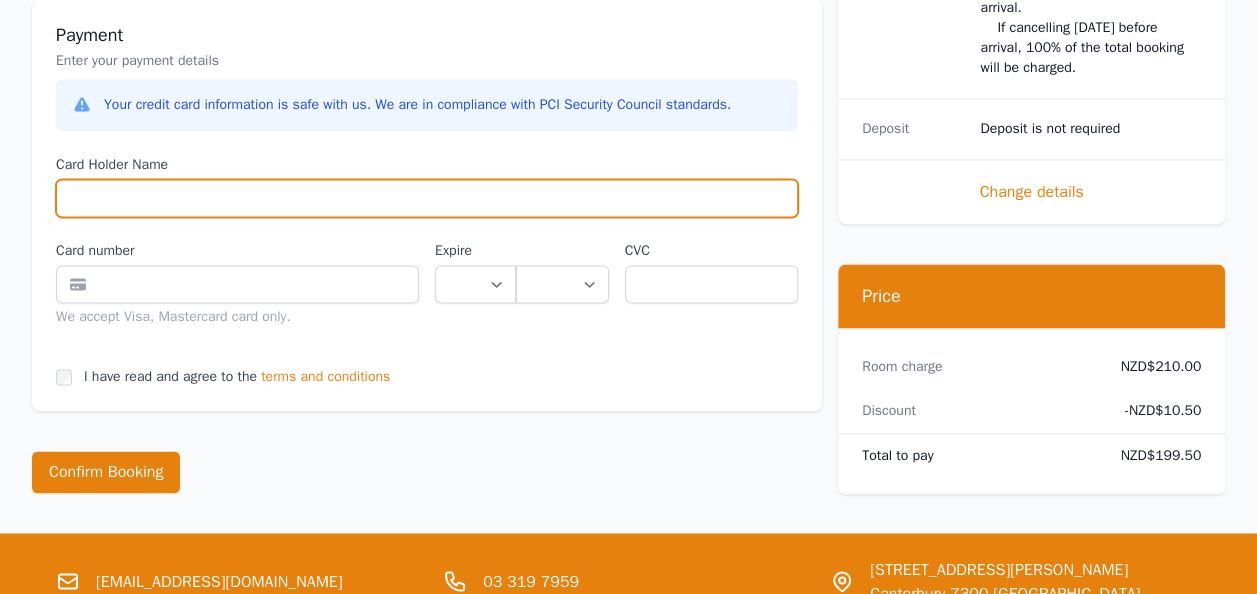 click on "Card Holder Name" at bounding box center [427, 198] 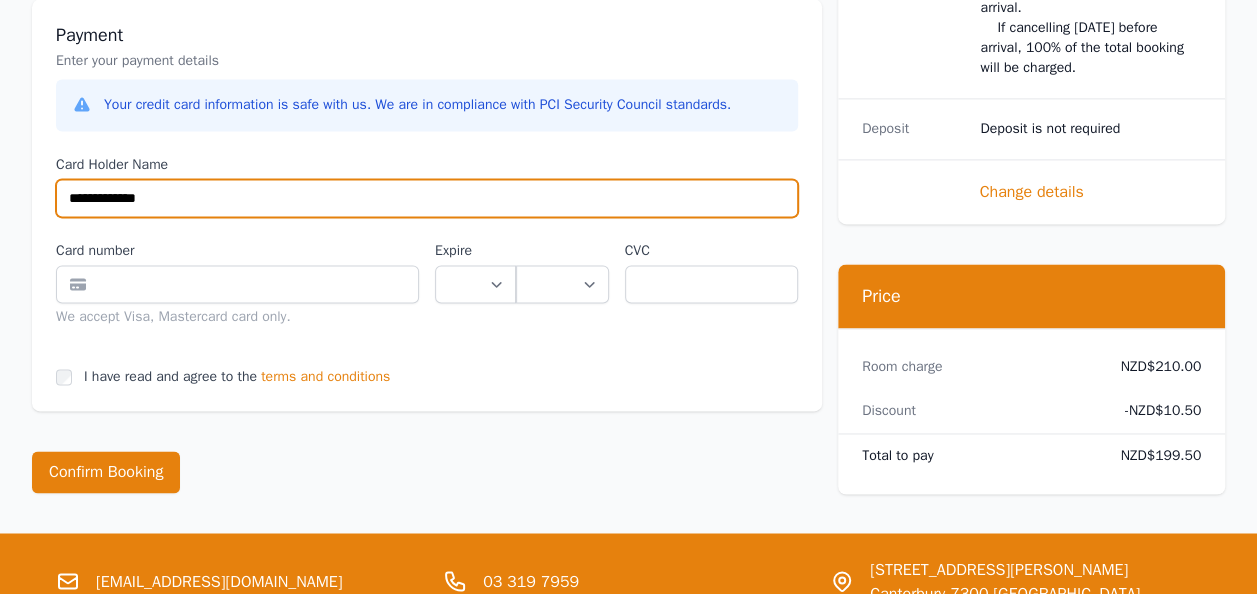 type on "**********" 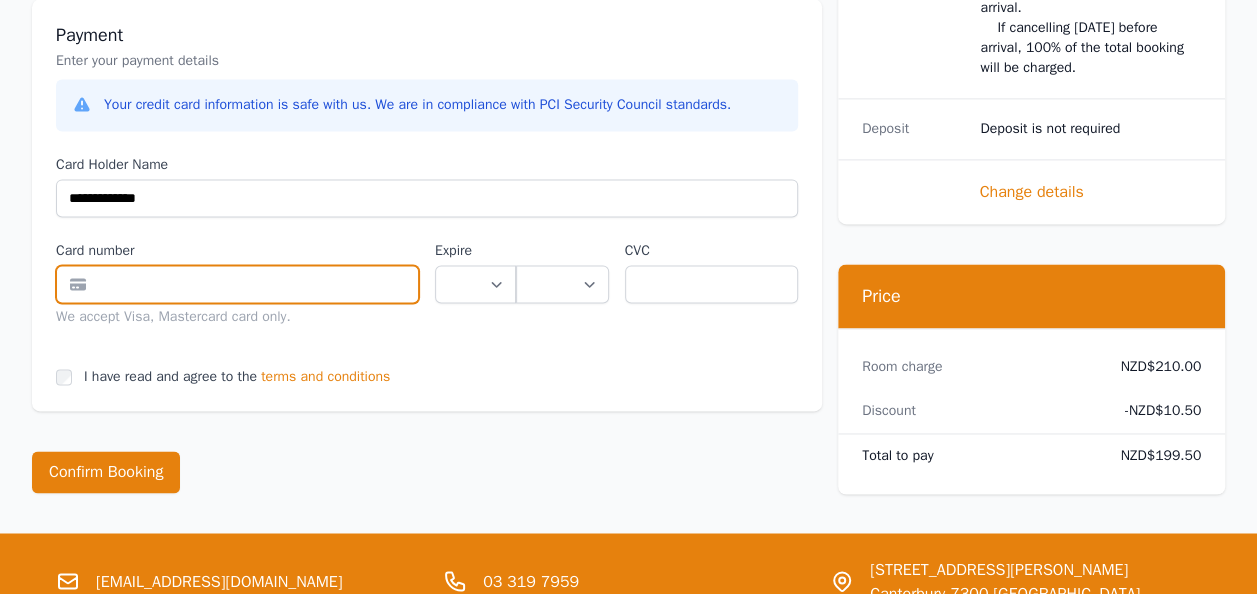 click at bounding box center [237, 284] 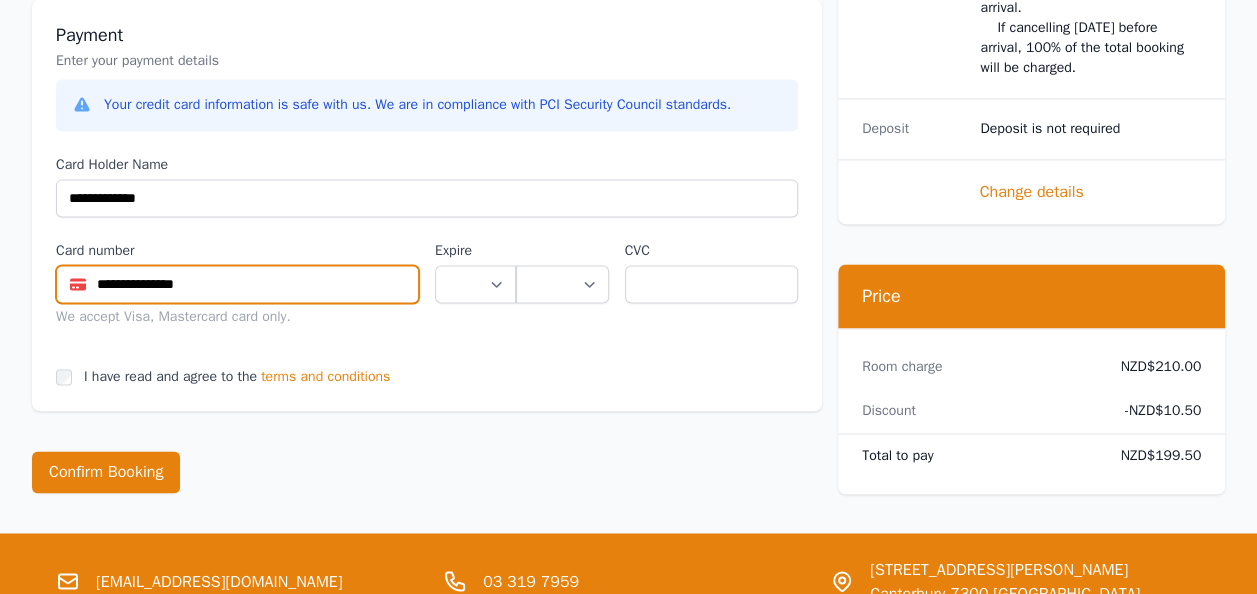type on "**********" 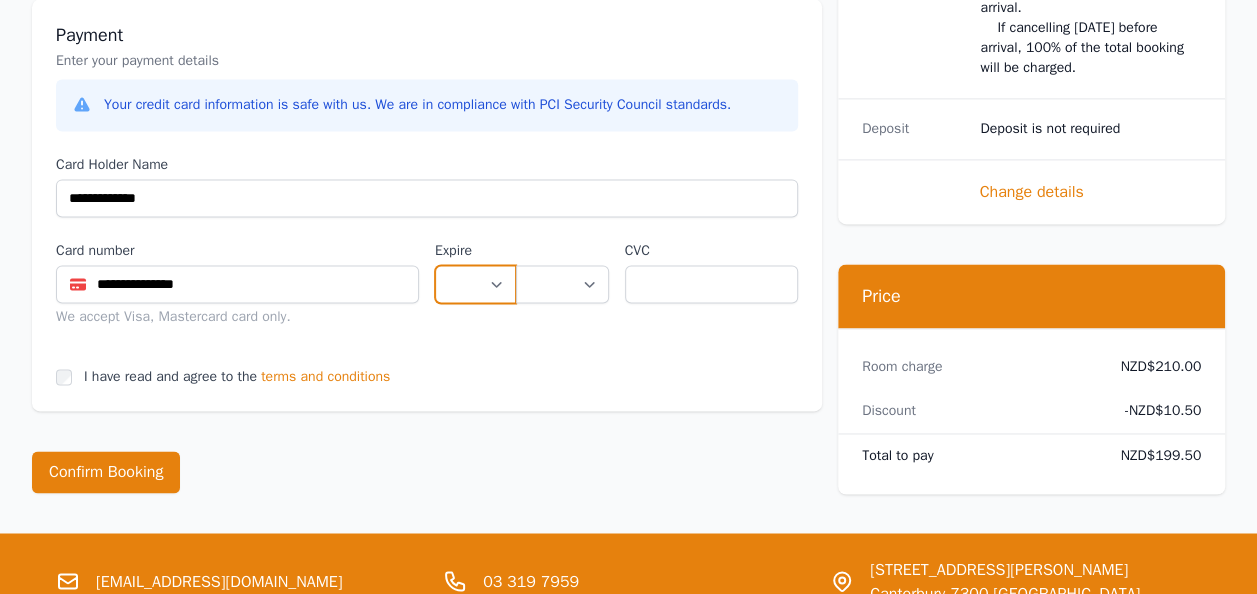 click on "** ** ** ** ** ** ** ** ** ** ** **" at bounding box center (475, 284) 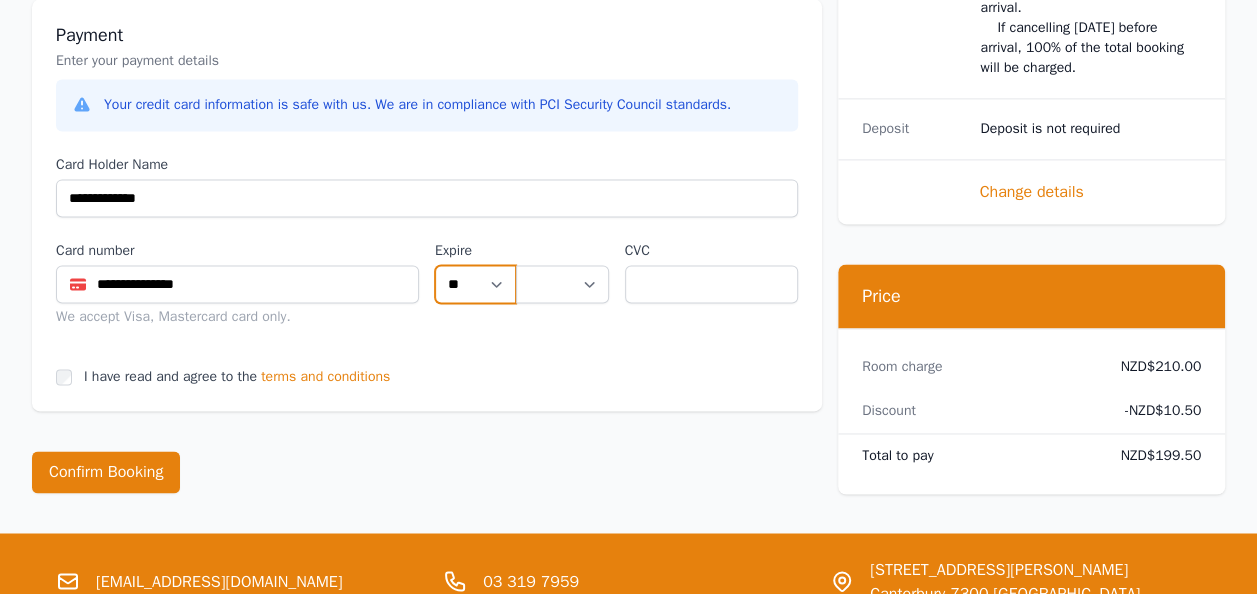 click on "** ** ** ** ** ** ** ** ** ** ** **" at bounding box center (475, 284) 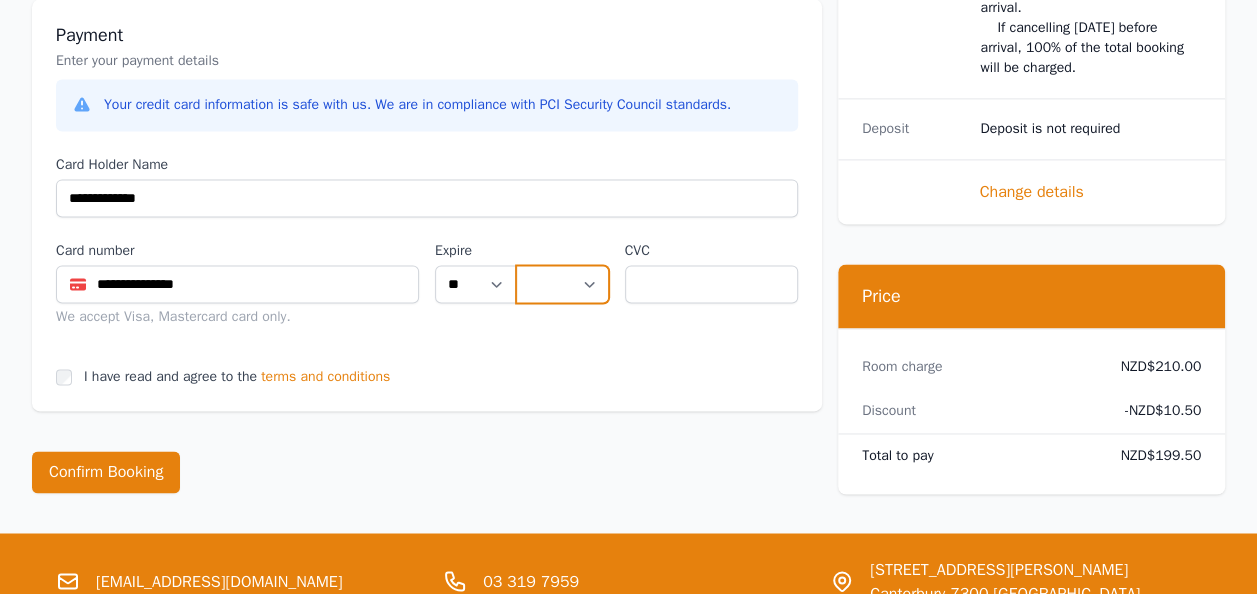 click on "**** **** **** **** **** **** **** **** ****" at bounding box center [562, 284] 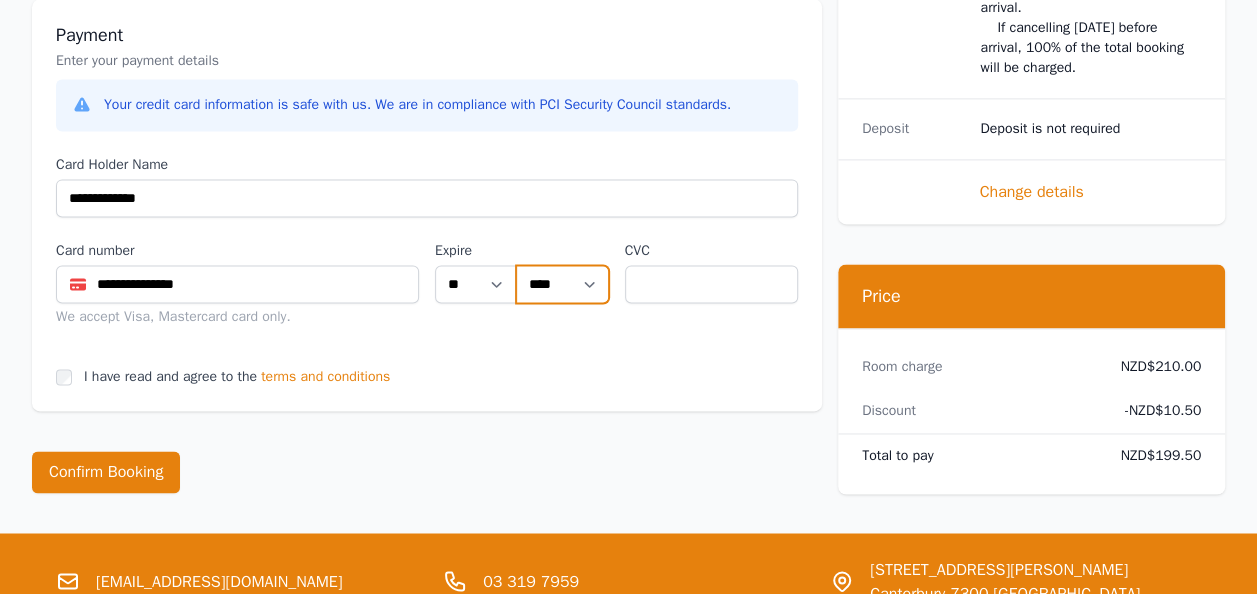 click on "**** **** **** **** **** **** **** **** ****" at bounding box center [562, 284] 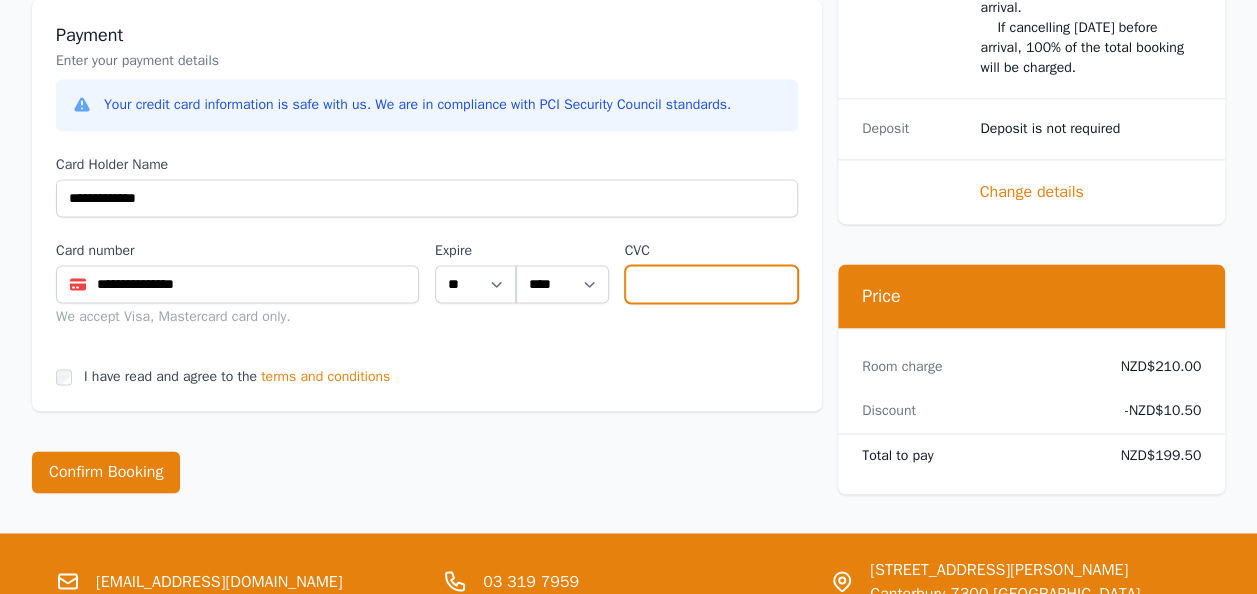 click at bounding box center (712, 284) 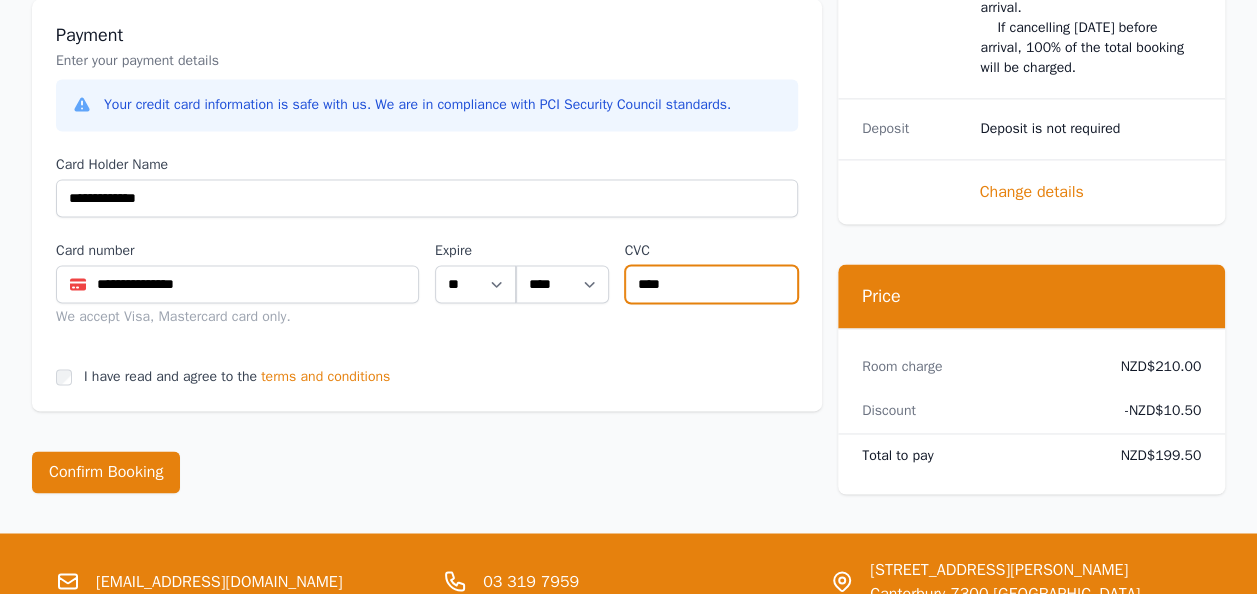 type on "****" 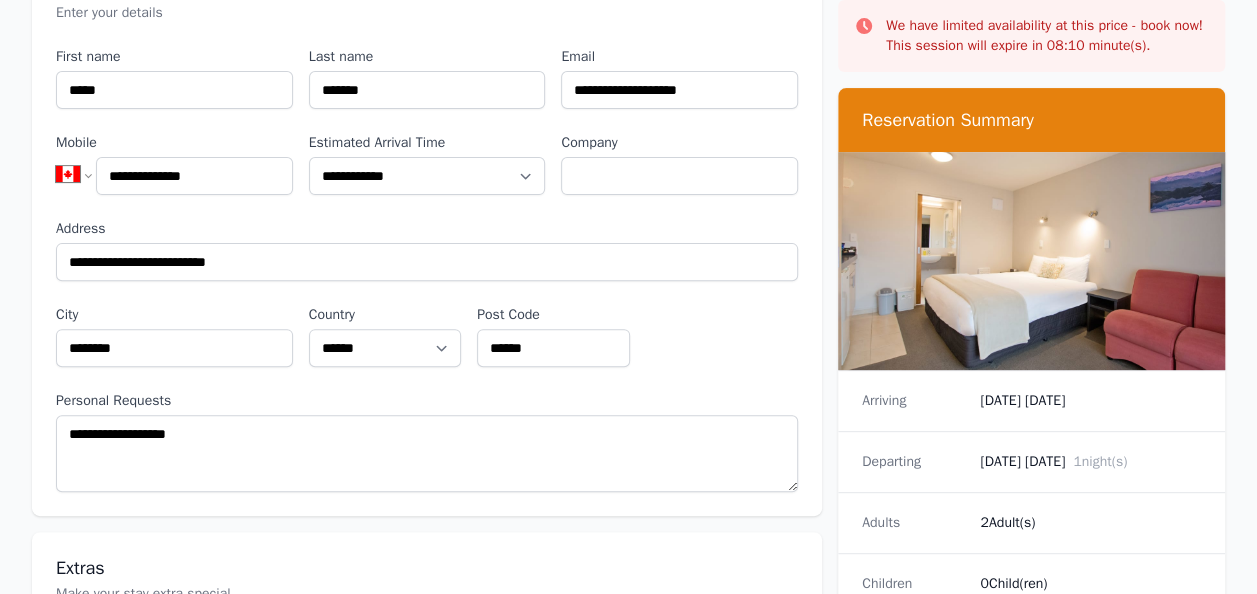 scroll, scrollTop: 0, scrollLeft: 0, axis: both 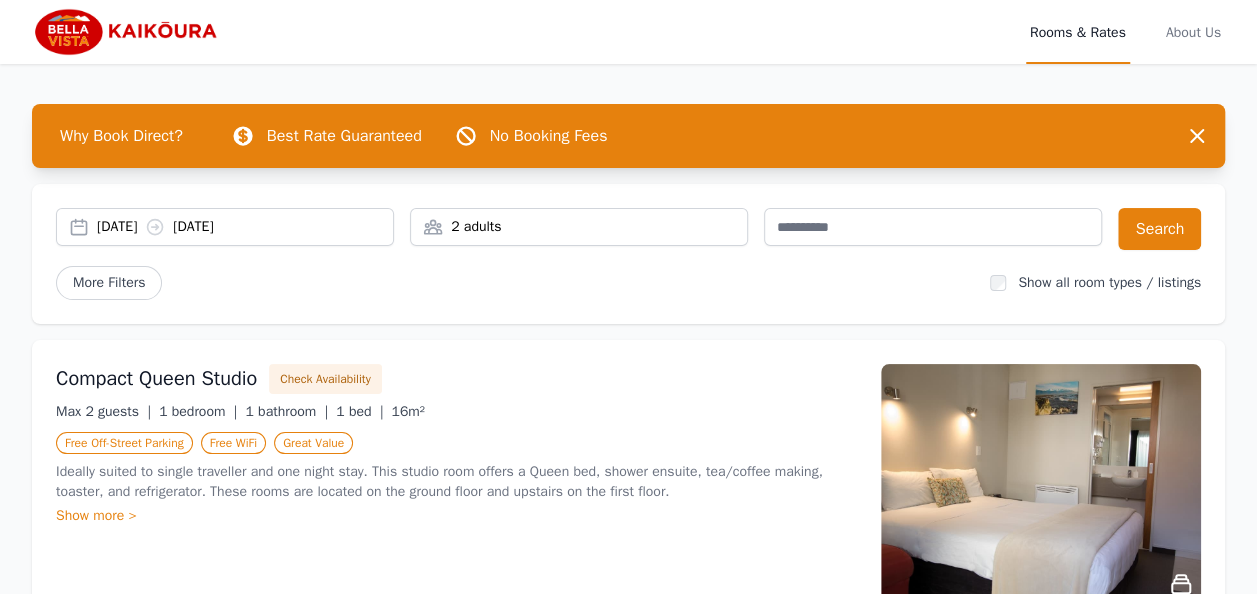 click on "[DATE] [DATE]" at bounding box center (245, 227) 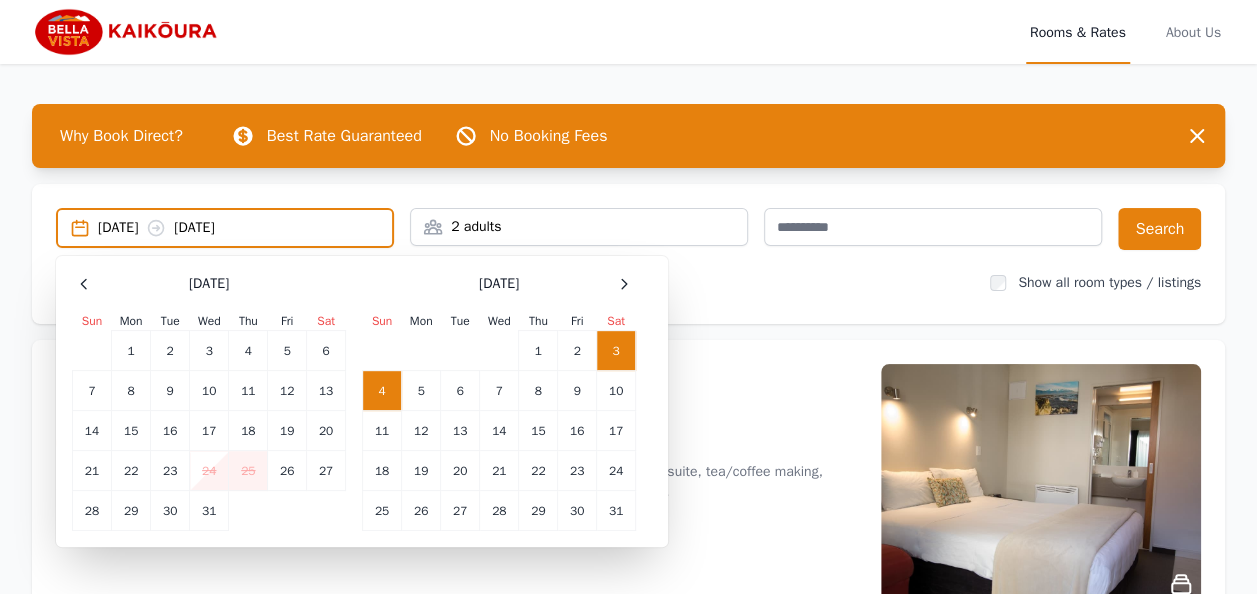 click on "4" at bounding box center (382, 391) 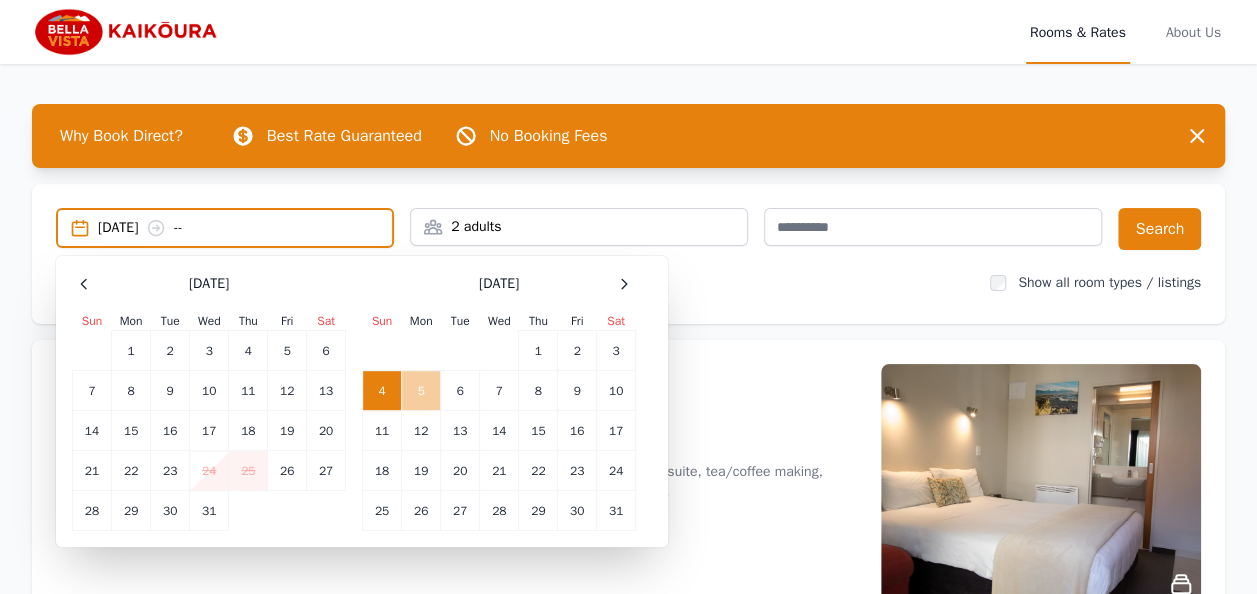 click on "5" at bounding box center (421, 391) 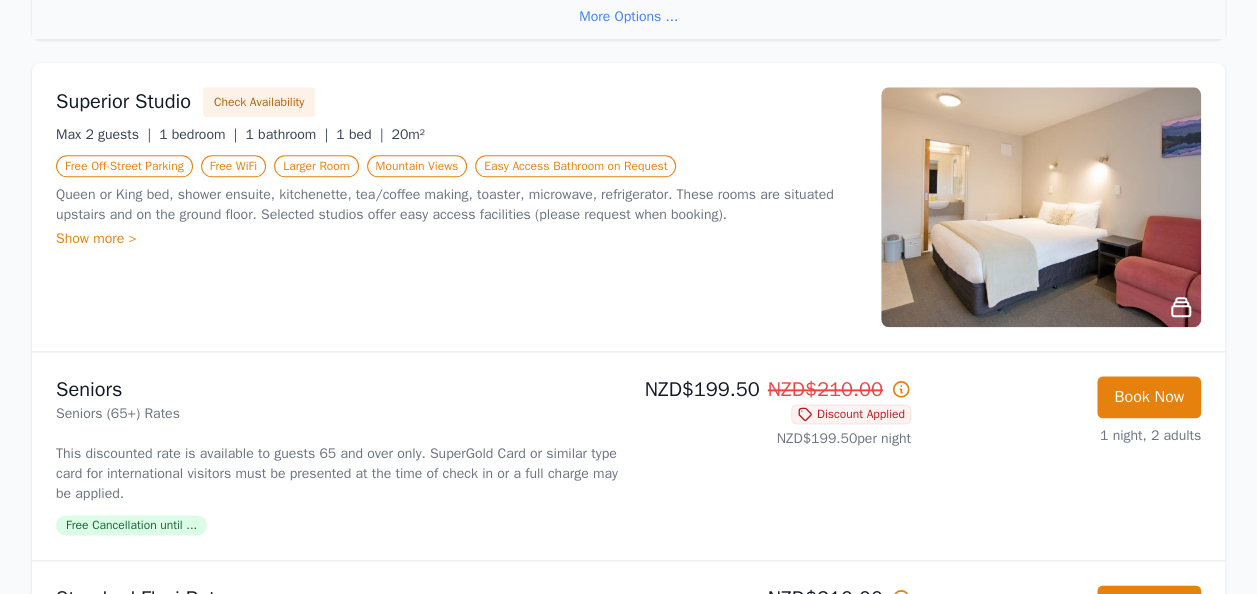 scroll, scrollTop: 1068, scrollLeft: 0, axis: vertical 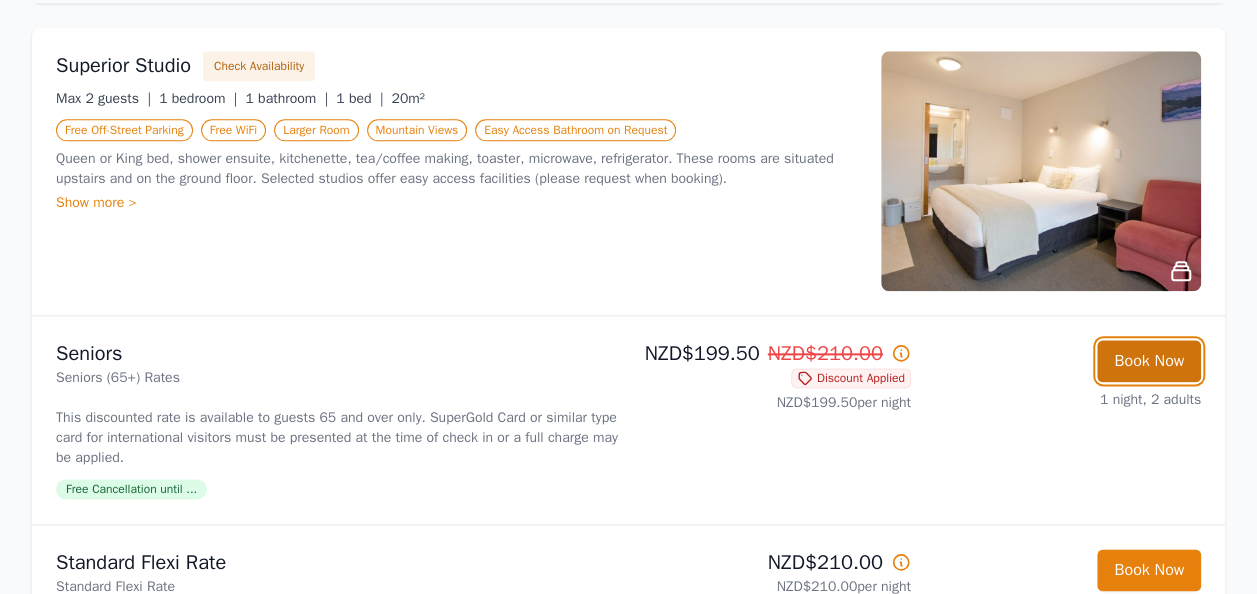 click on "Book Now" at bounding box center (1149, 361) 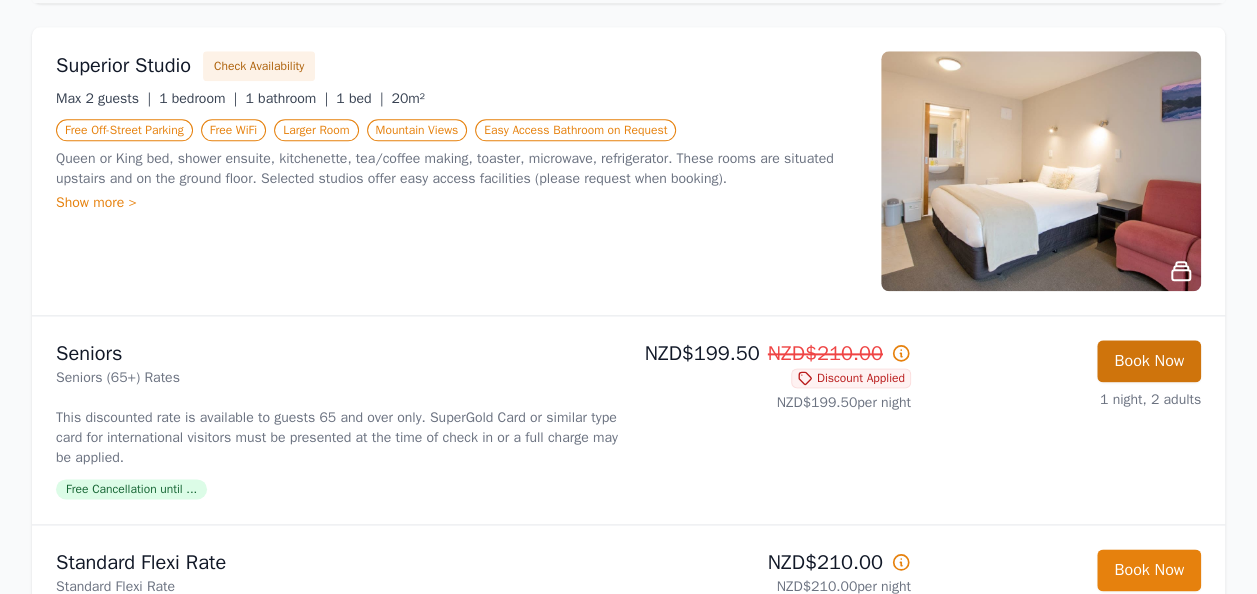 scroll, scrollTop: 0, scrollLeft: 0, axis: both 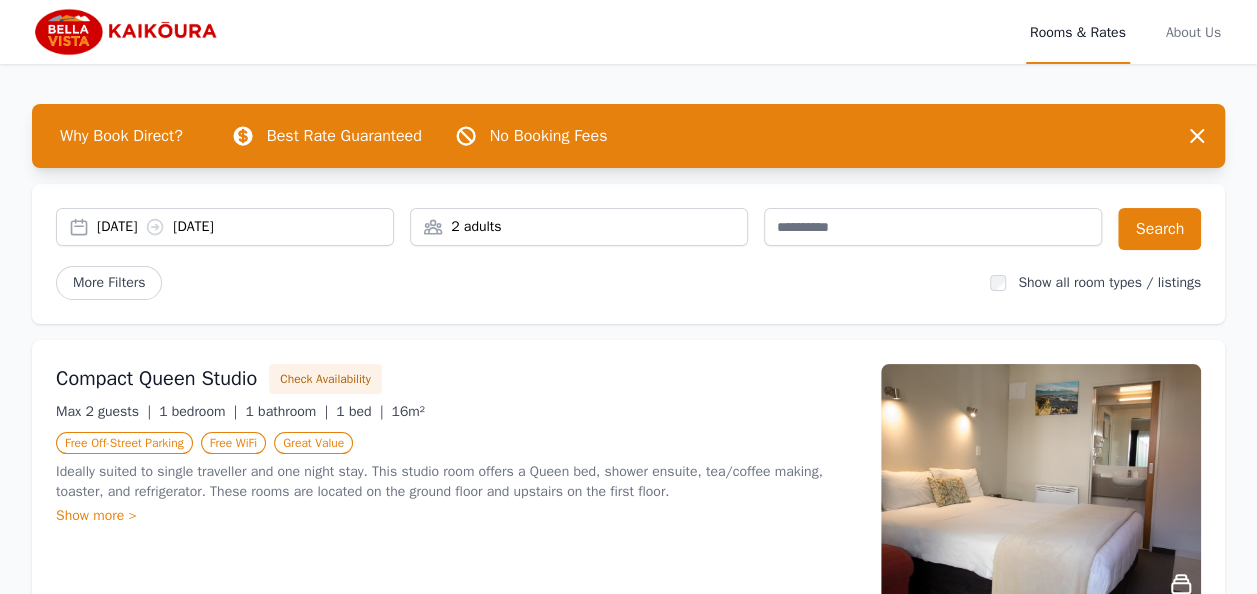 select on "**" 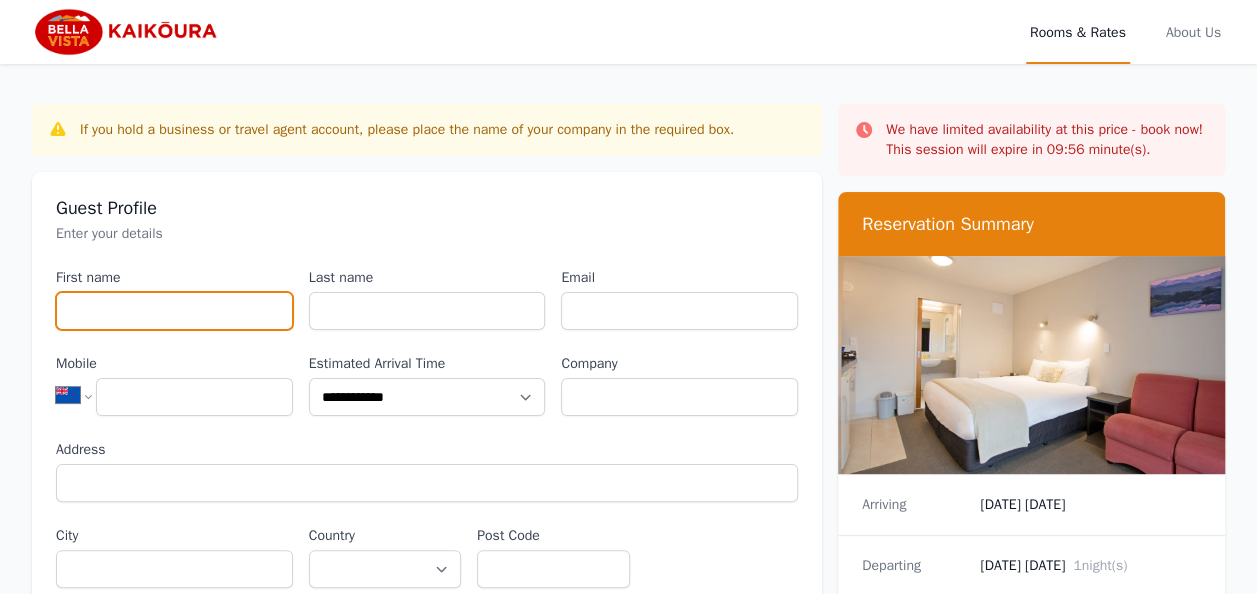 click on "First name" at bounding box center (174, 311) 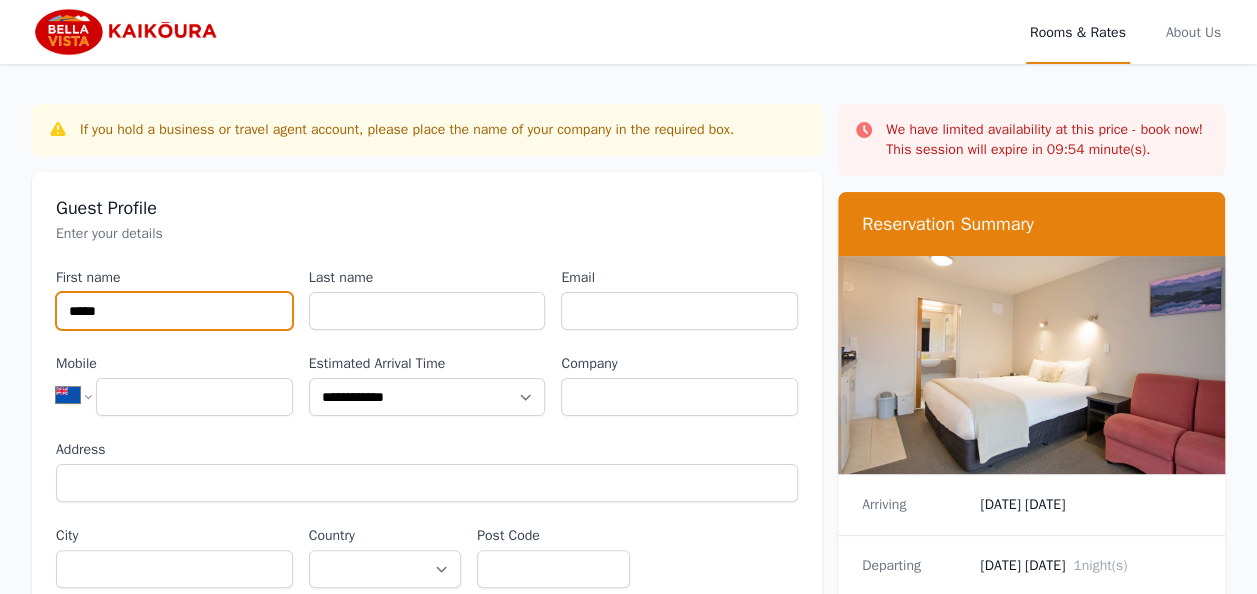 type on "*****" 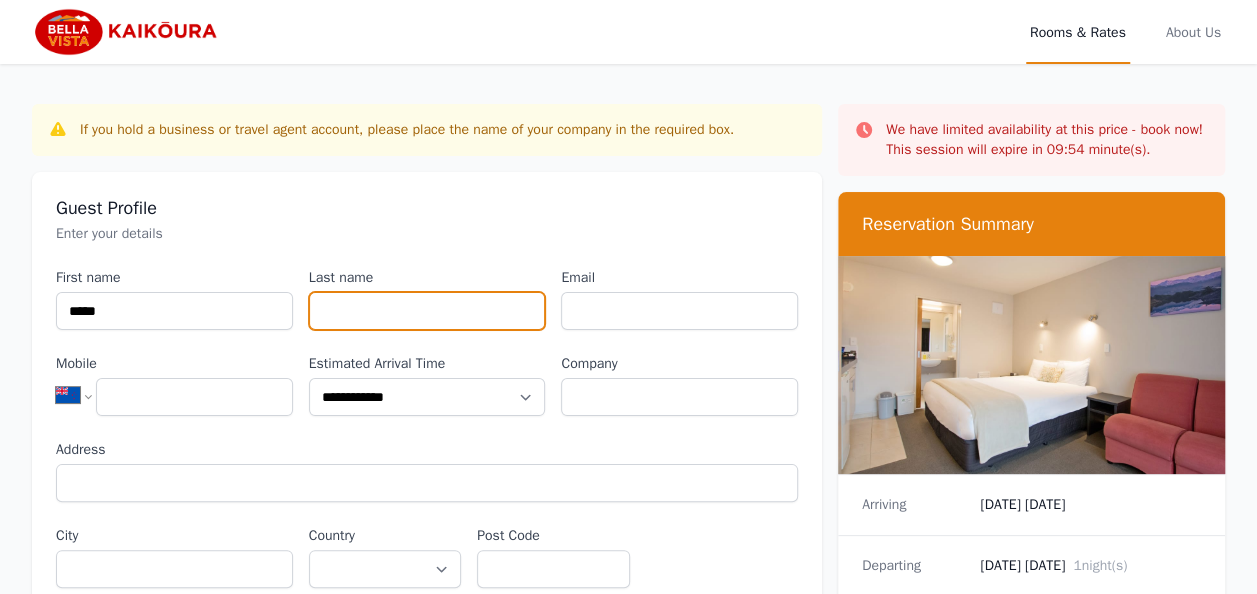 click on "Last name" at bounding box center (427, 311) 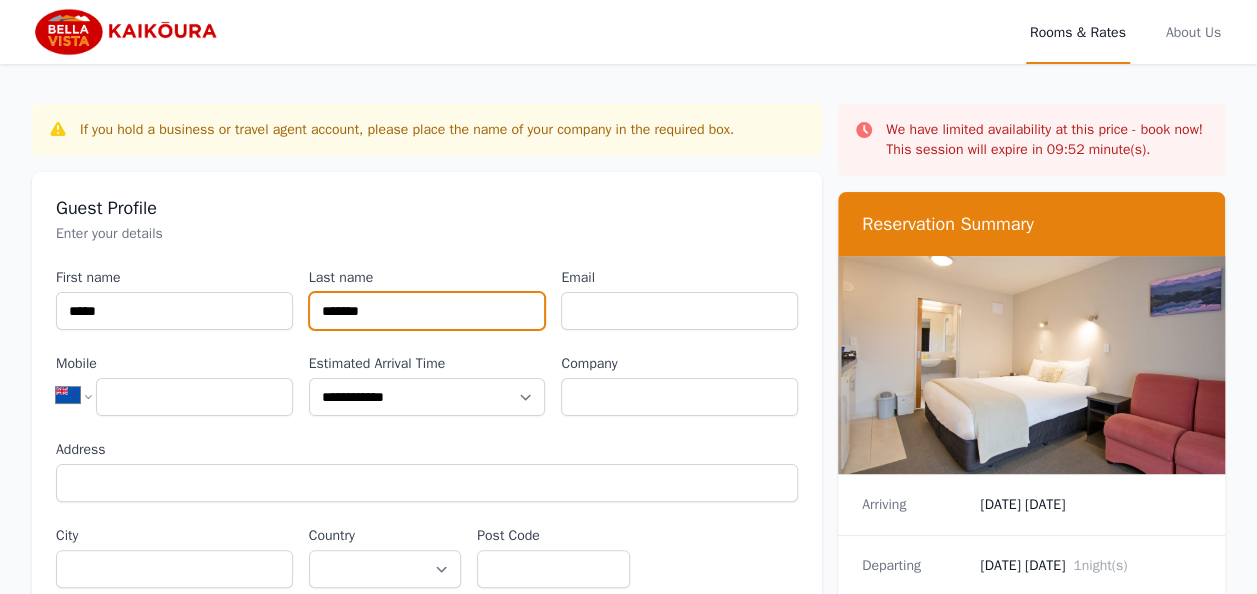 type on "*******" 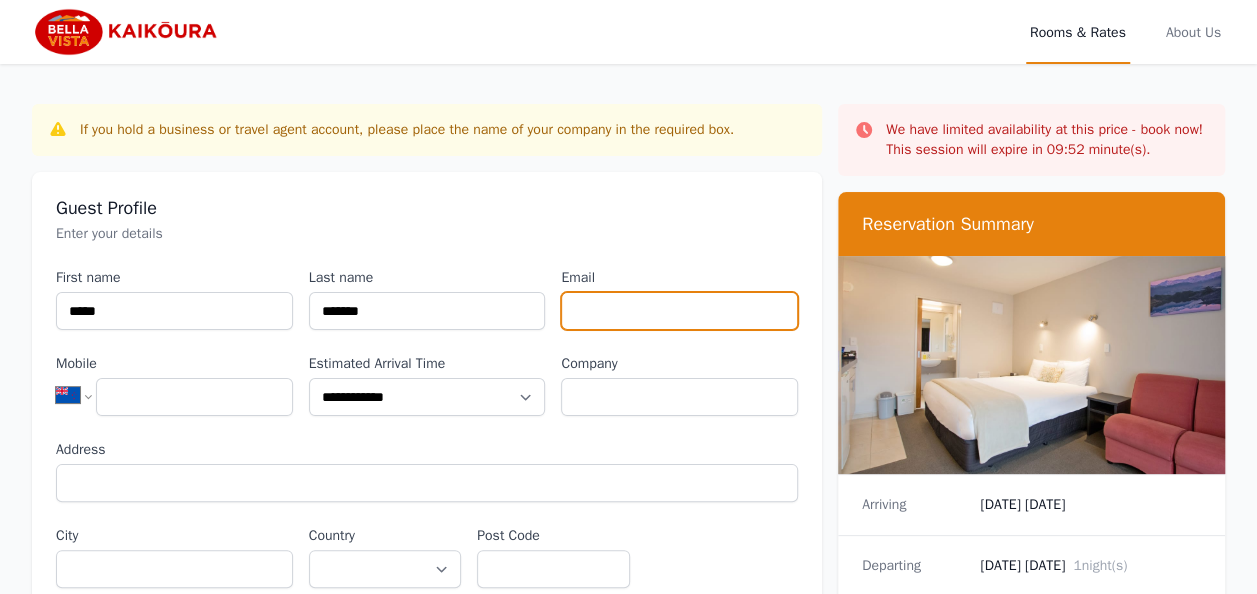 click on "Email" at bounding box center (679, 311) 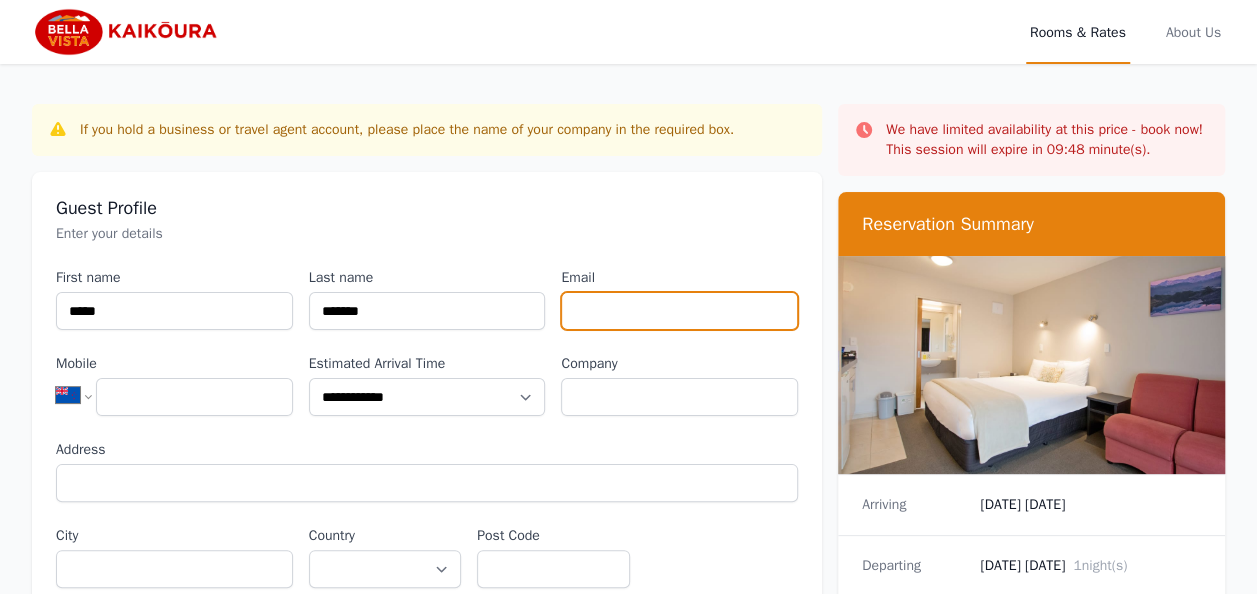type on "**********" 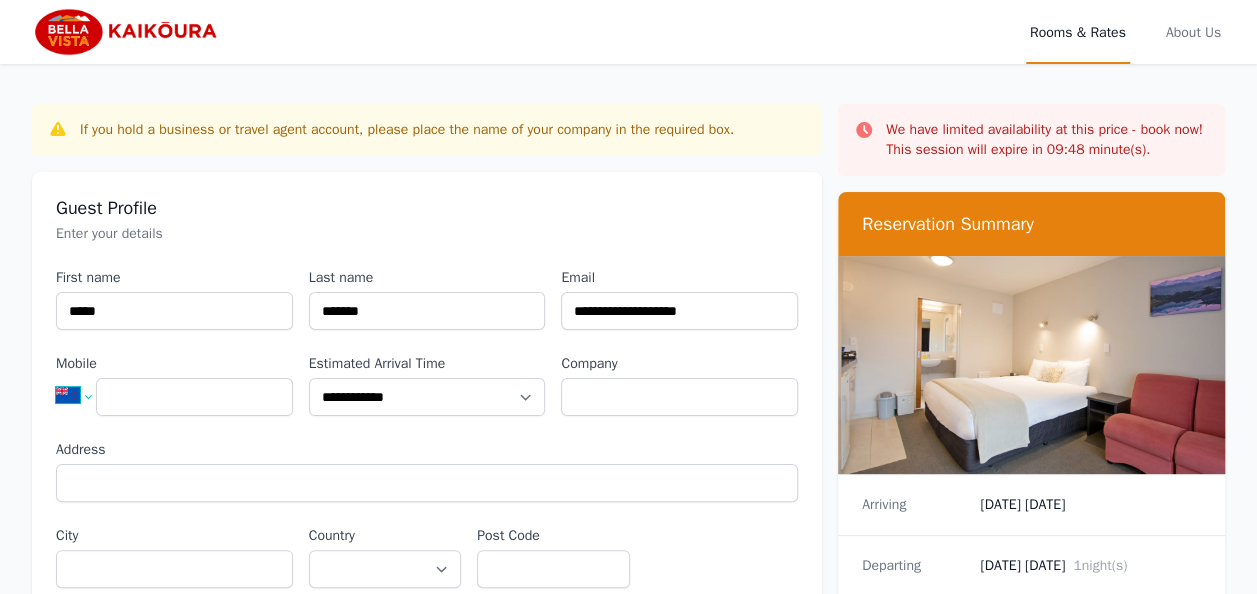 select on "**" 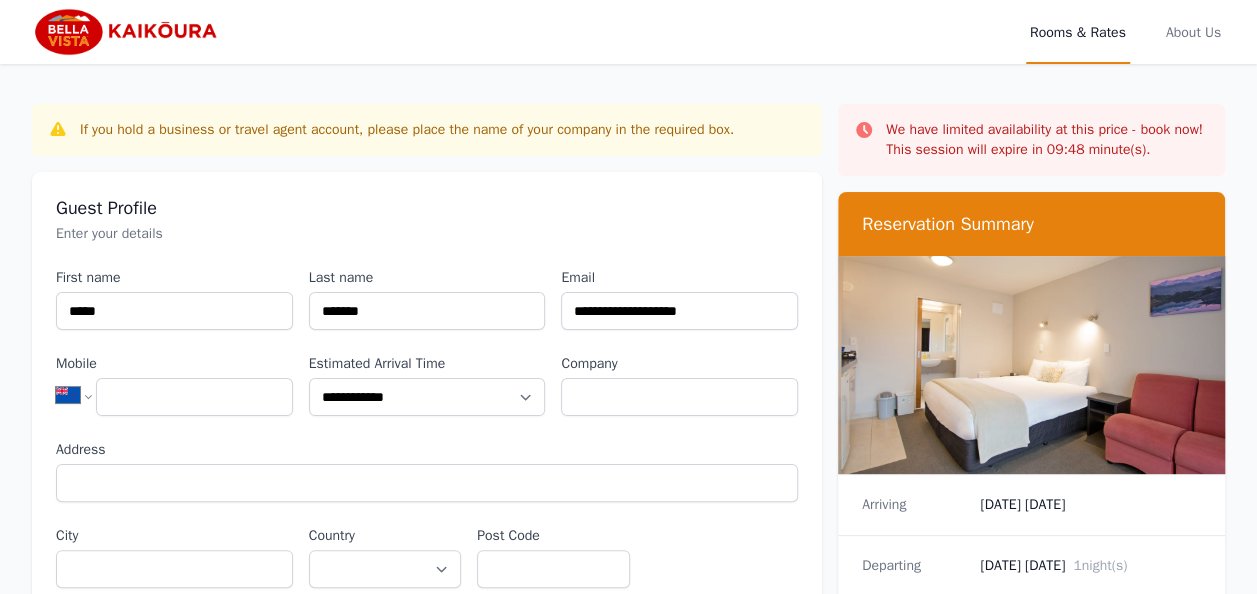 type on "**********" 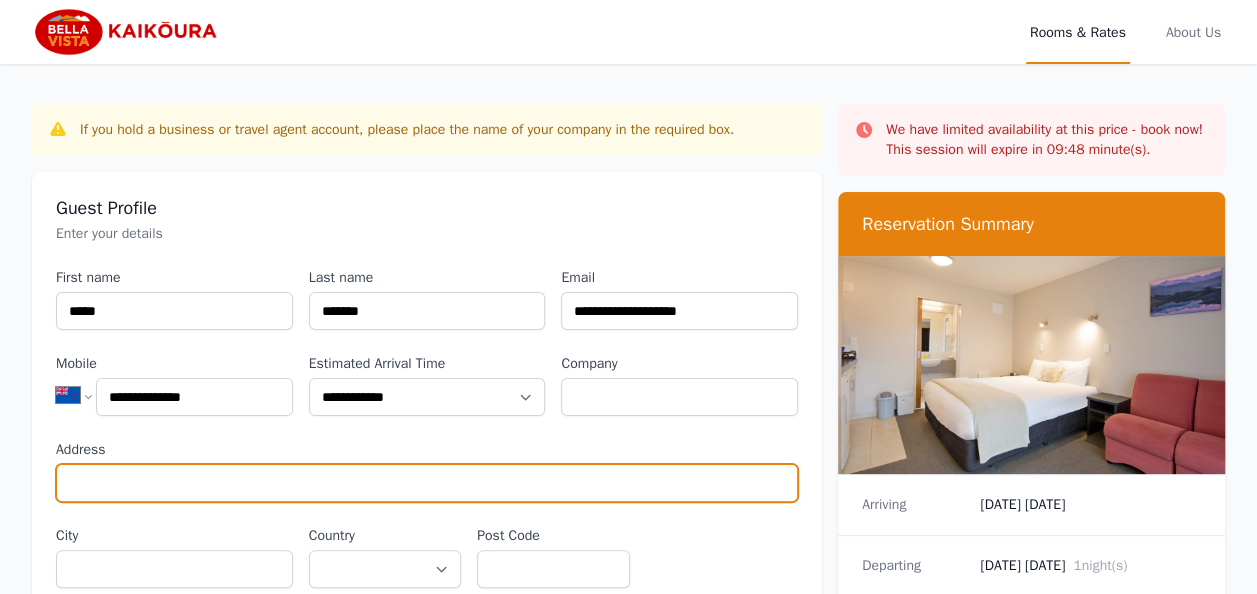 type on "**********" 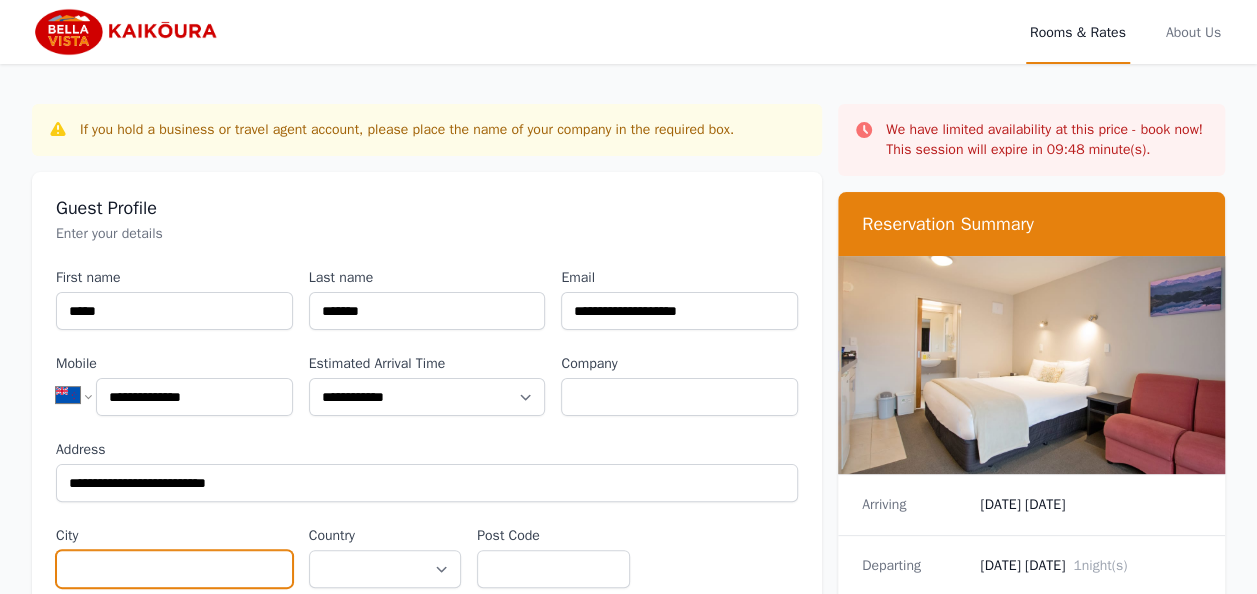 type on "********" 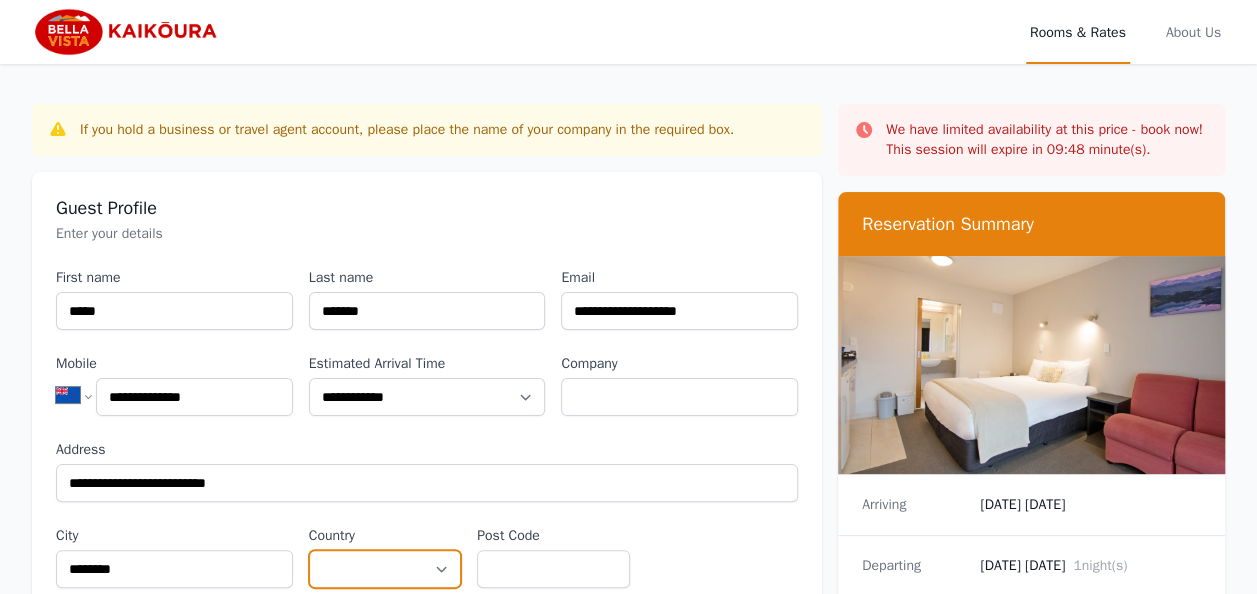 select on "******" 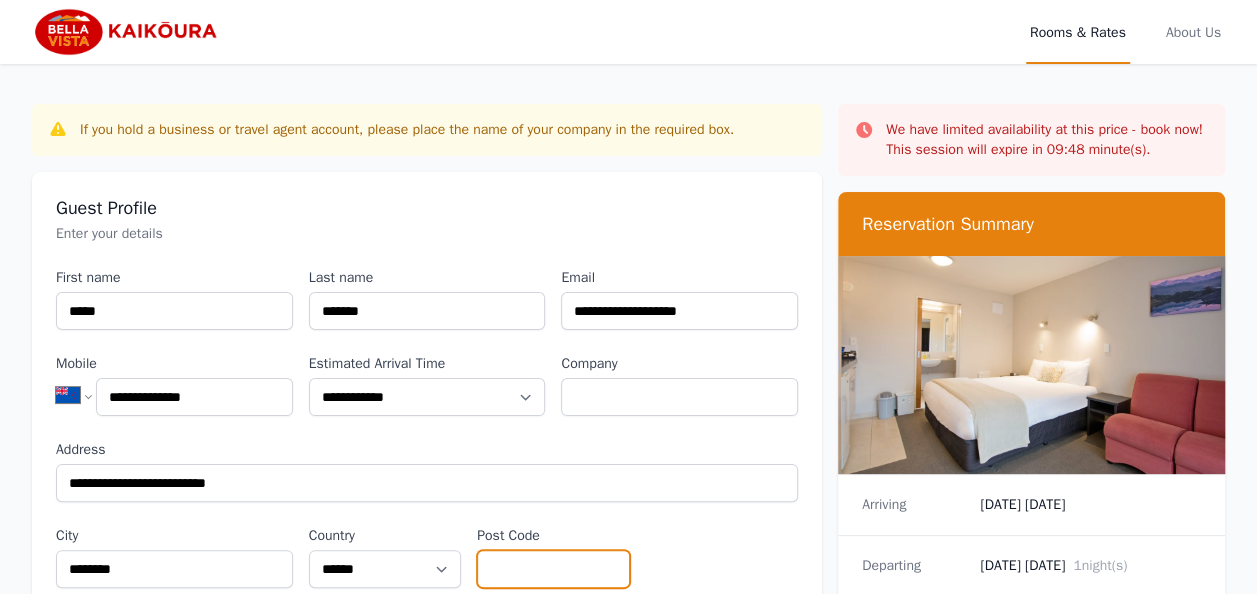 type on "******" 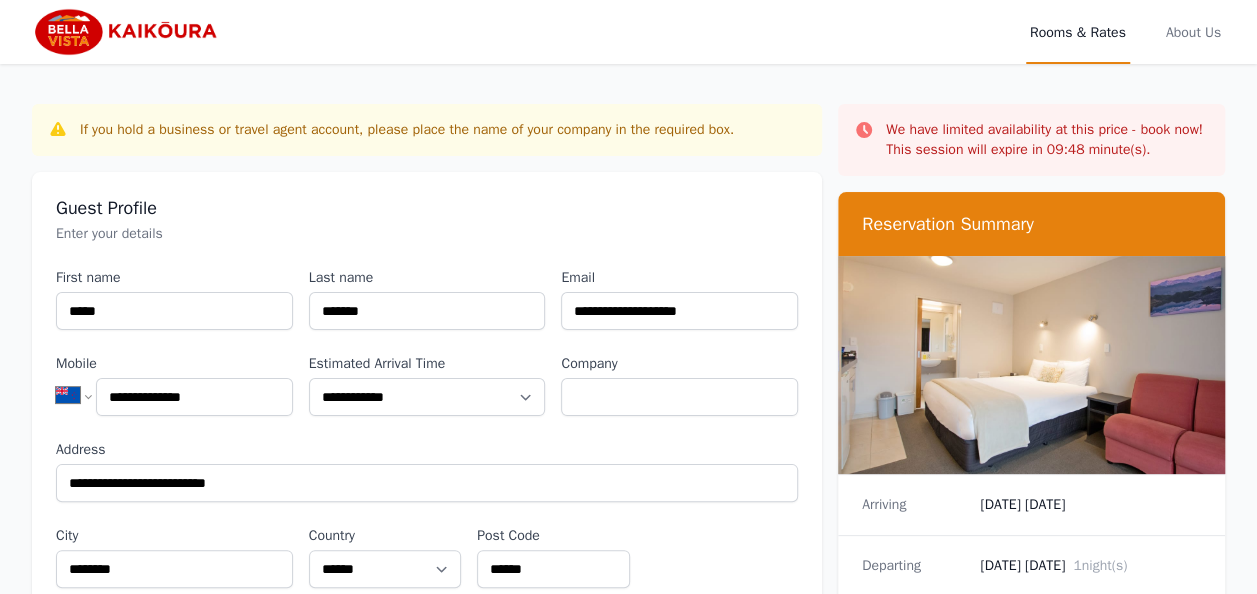 type on "**********" 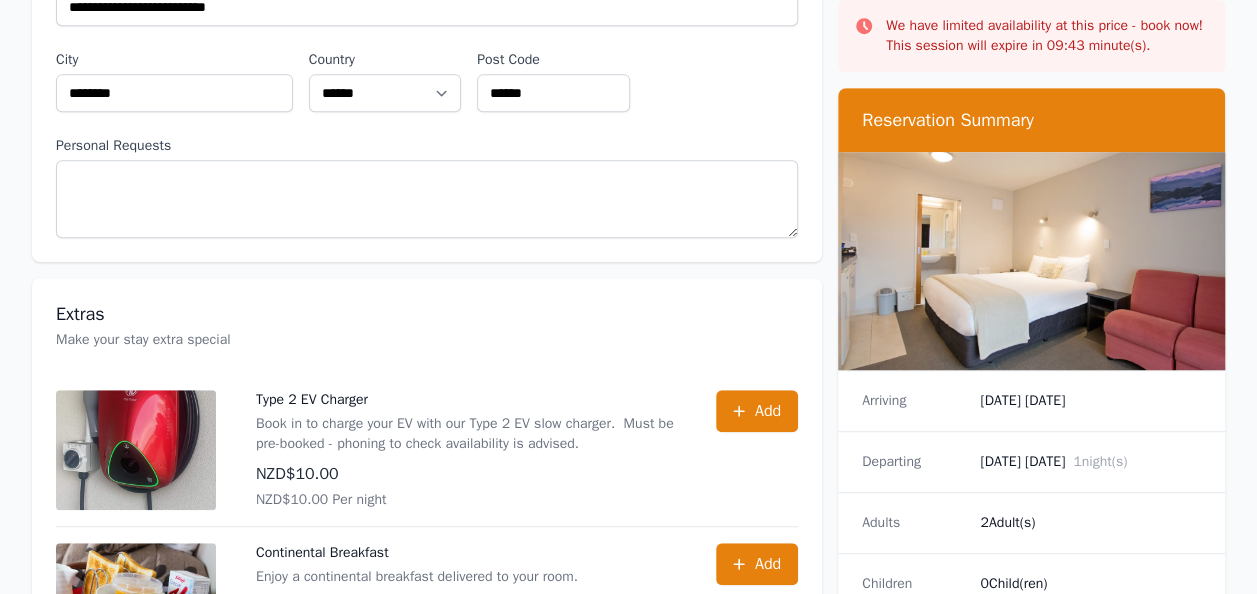 scroll, scrollTop: 442, scrollLeft: 0, axis: vertical 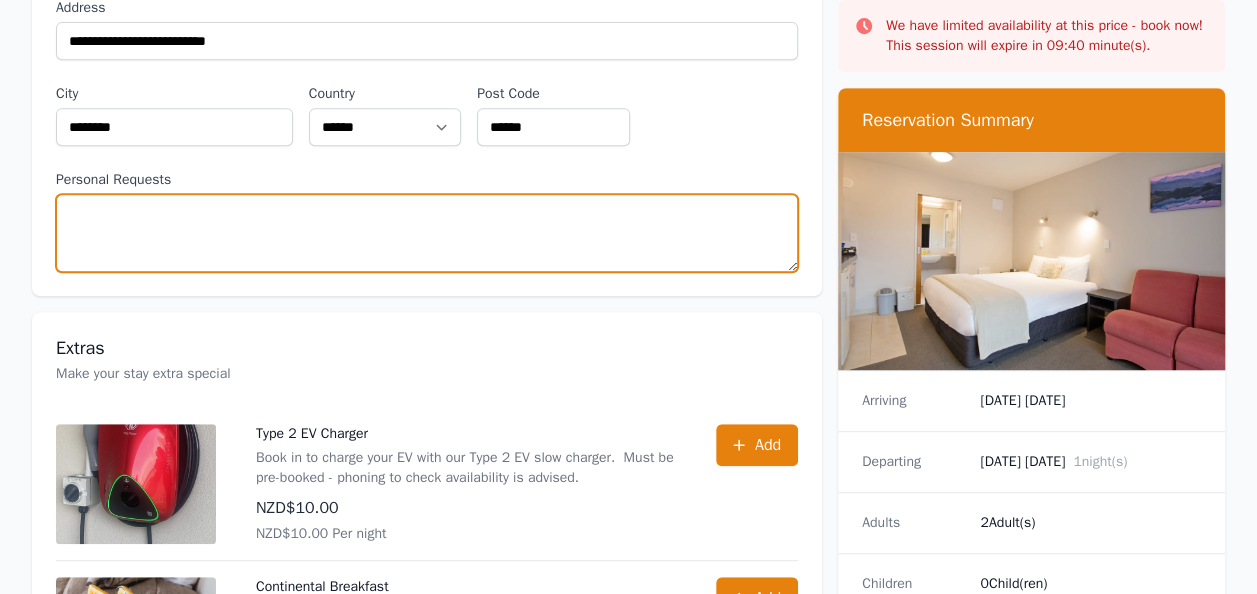 click on "Personal Requests" at bounding box center [427, 233] 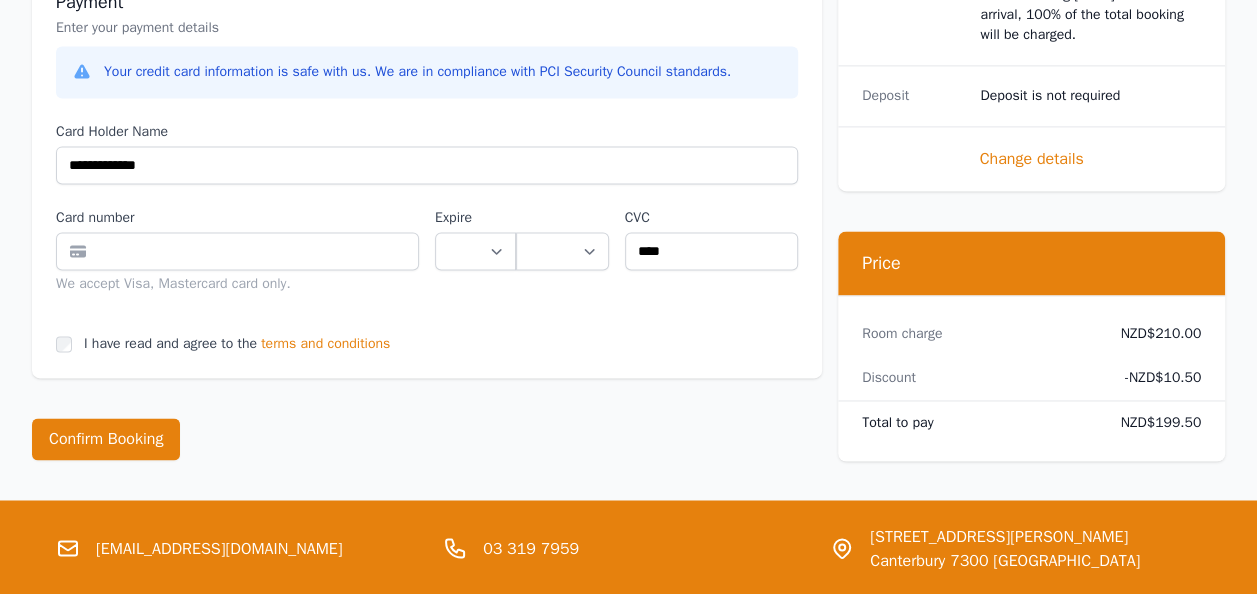 scroll, scrollTop: 1368, scrollLeft: 0, axis: vertical 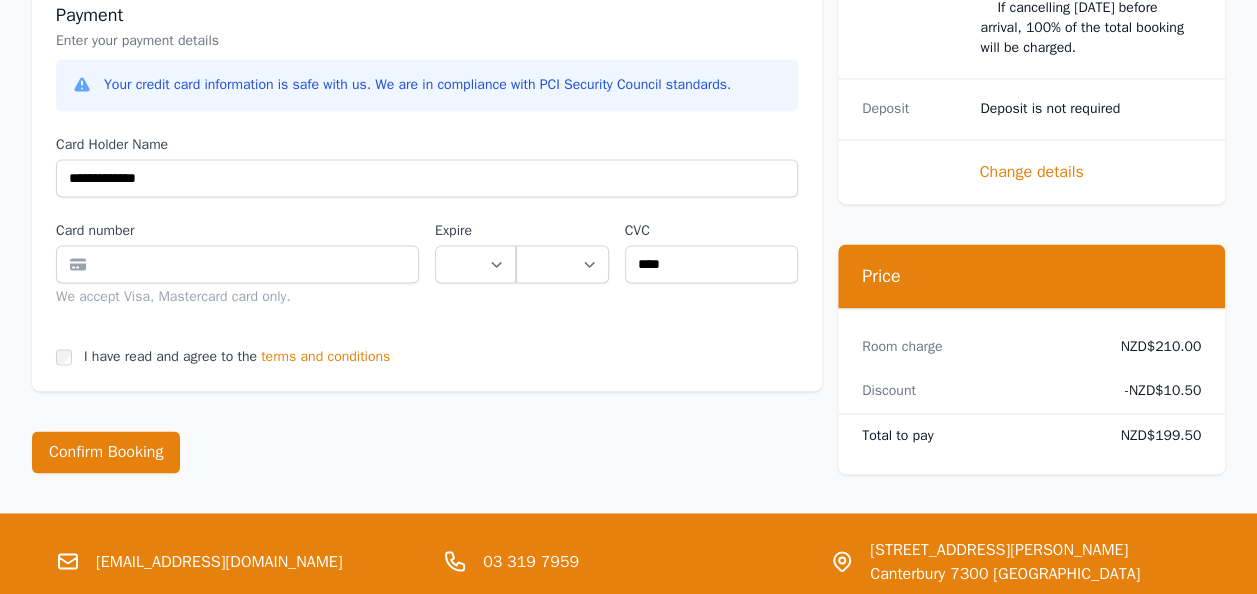 type on "**********" 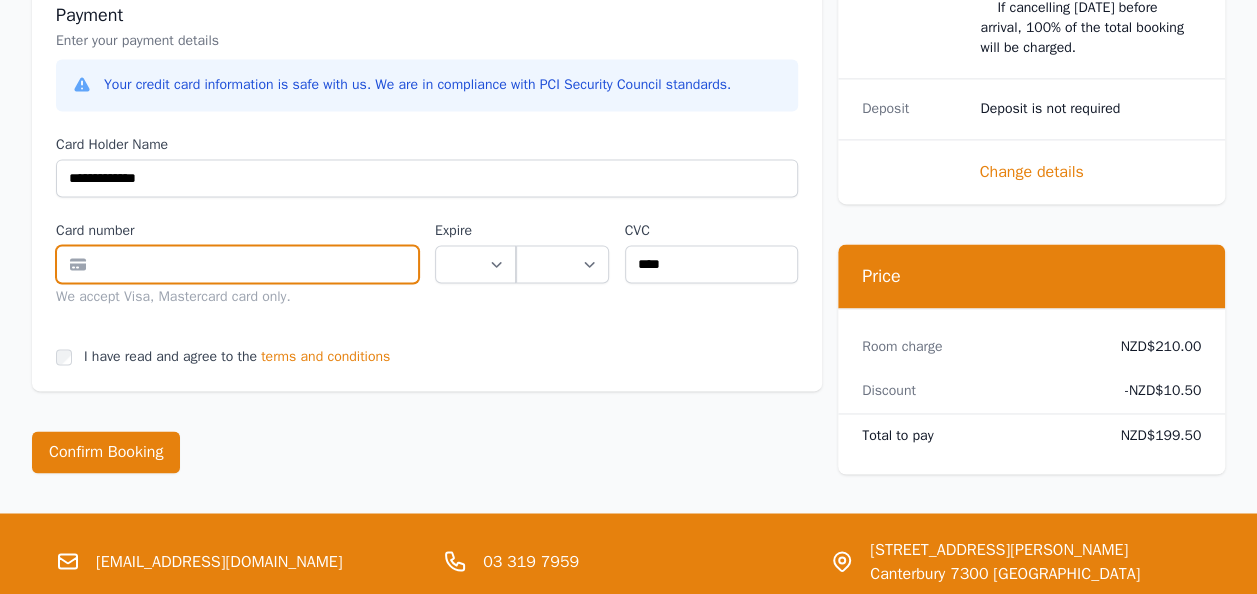 click at bounding box center [237, 264] 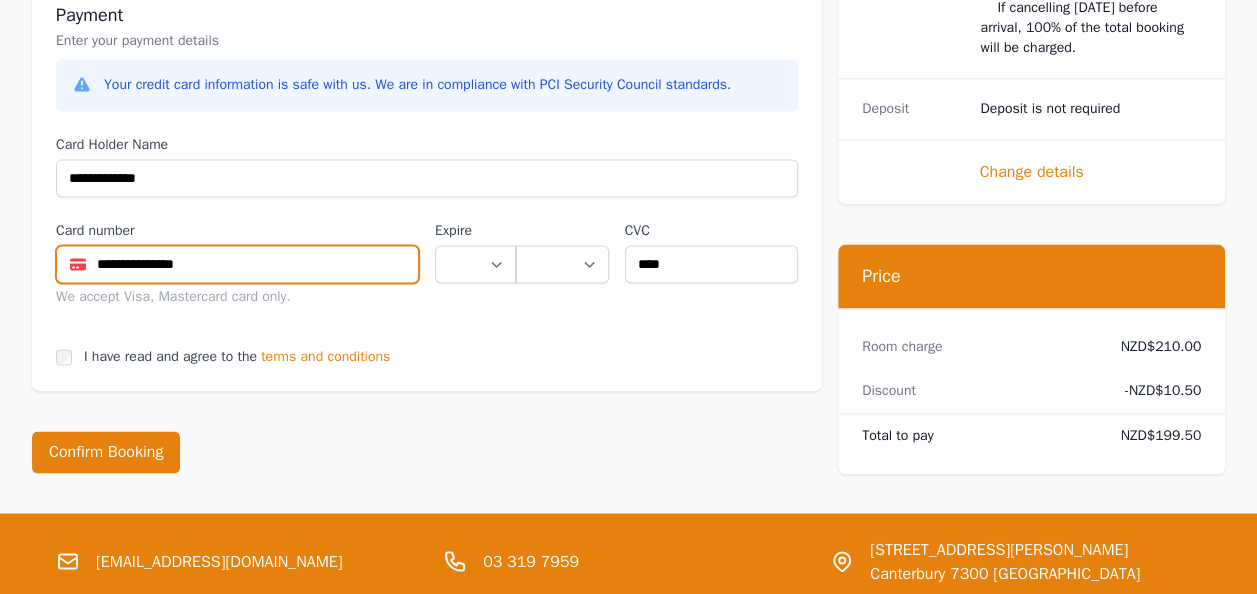 type on "**********" 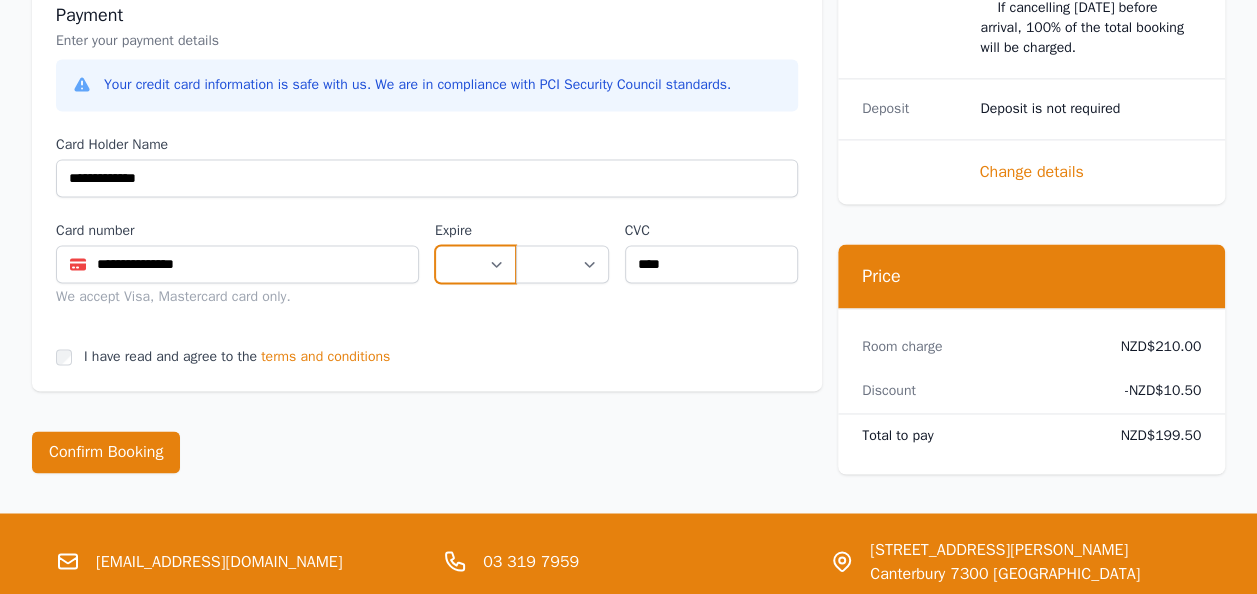 click on "** ** ** ** ** ** ** ** ** ** ** **" at bounding box center (475, 264) 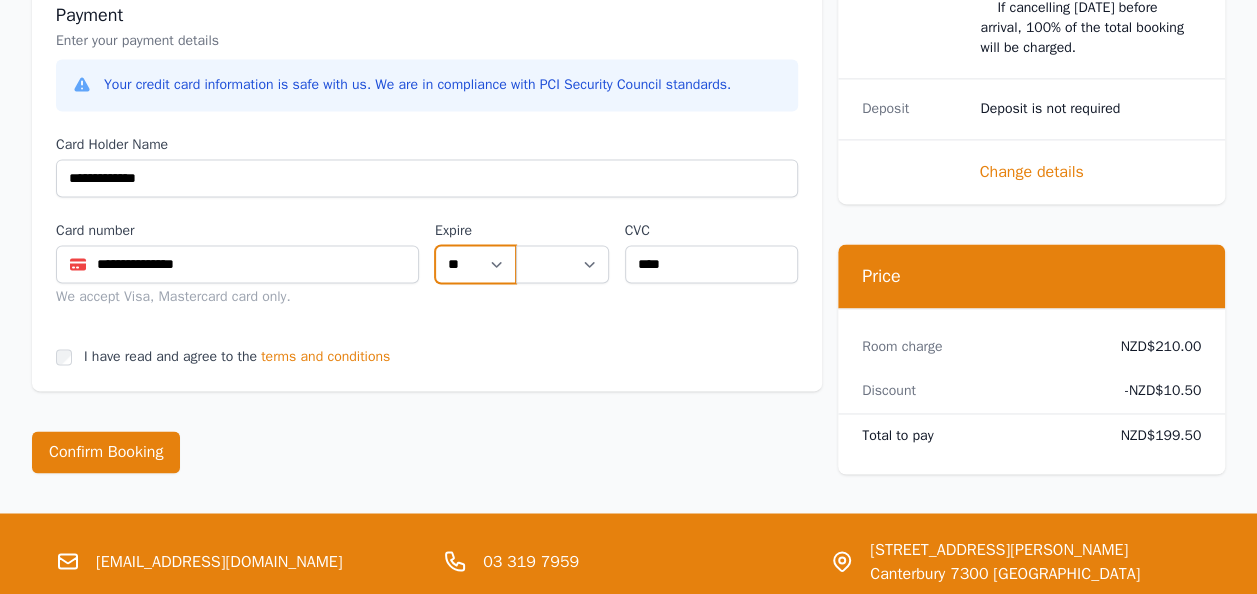 click on "** ** ** ** ** ** ** ** ** ** ** **" at bounding box center (475, 264) 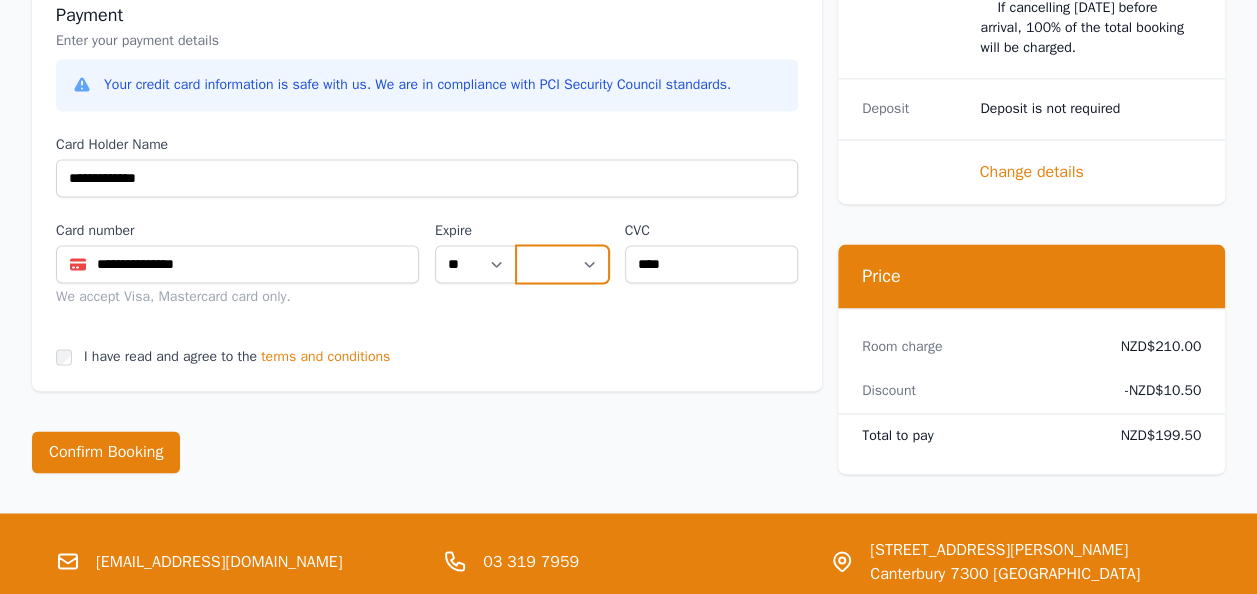 click on "**** **** **** **** **** **** **** **** ****" at bounding box center (562, 264) 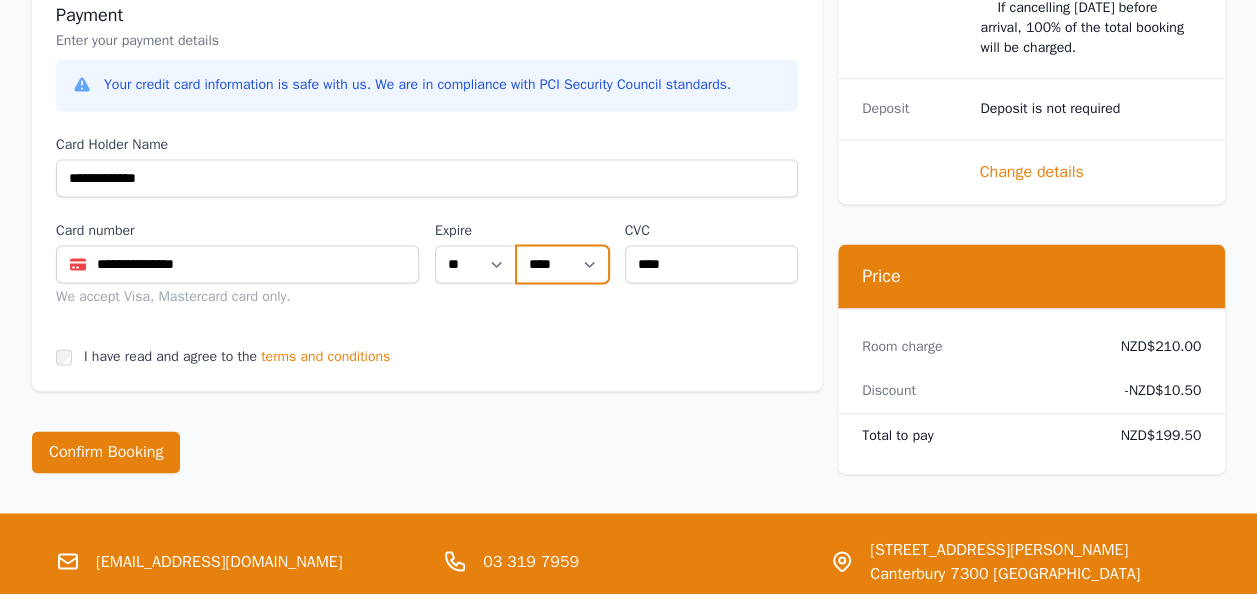click on "**** **** **** **** **** **** **** **** ****" at bounding box center [562, 264] 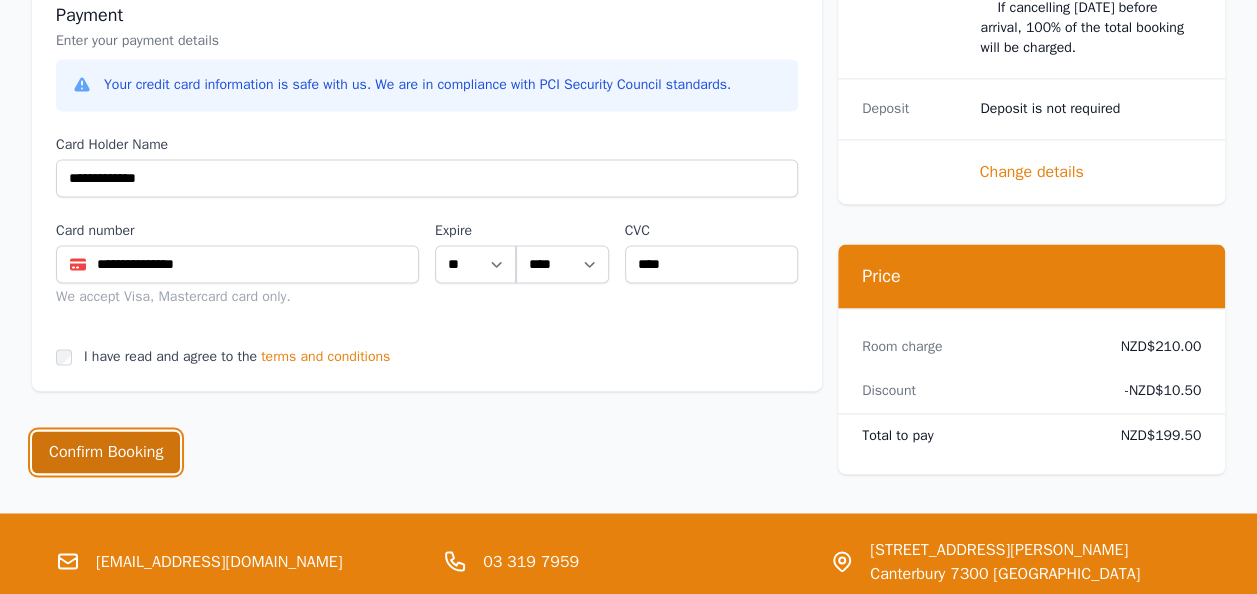 click on "Confirm Booking" at bounding box center [106, 452] 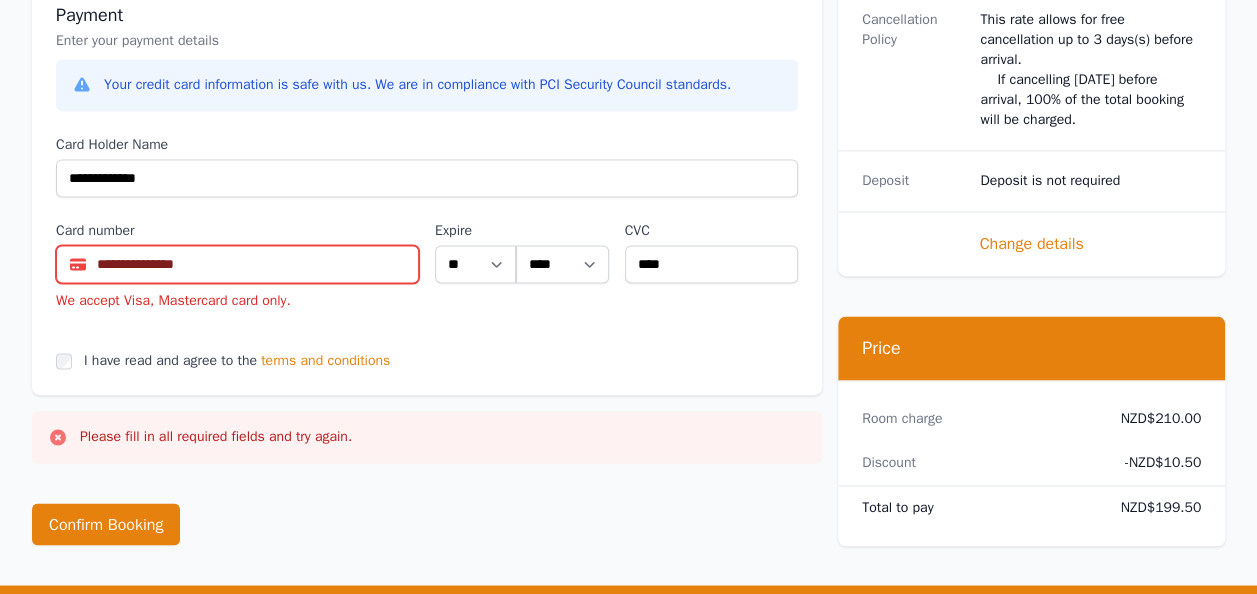 click on "**********" at bounding box center (237, 264) 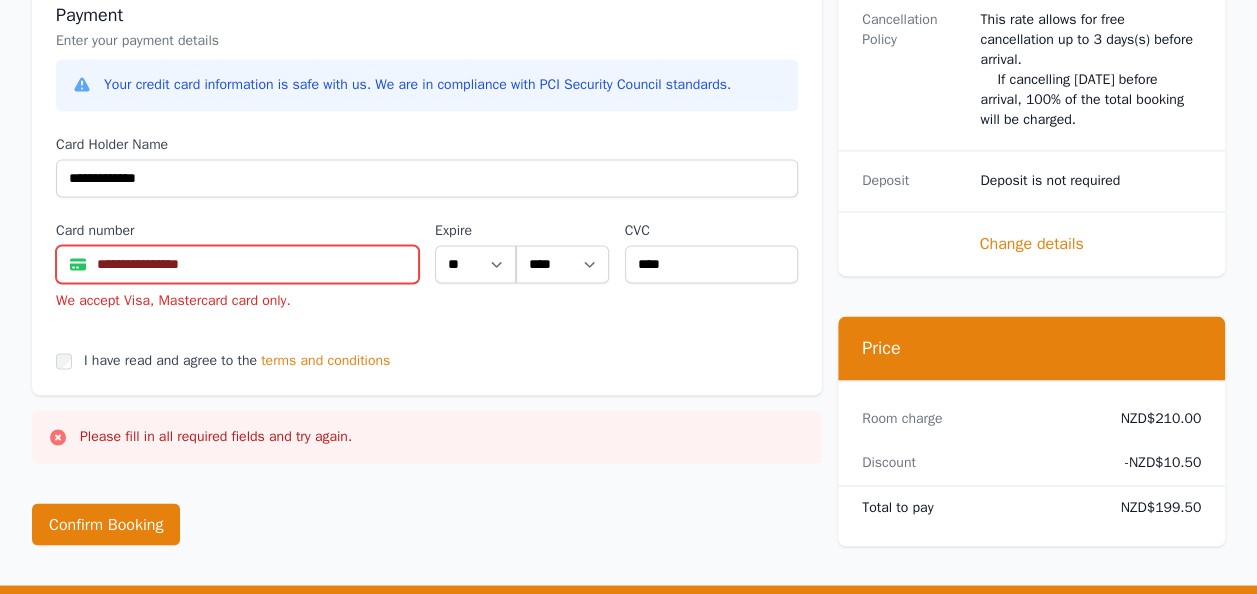 type on "**********" 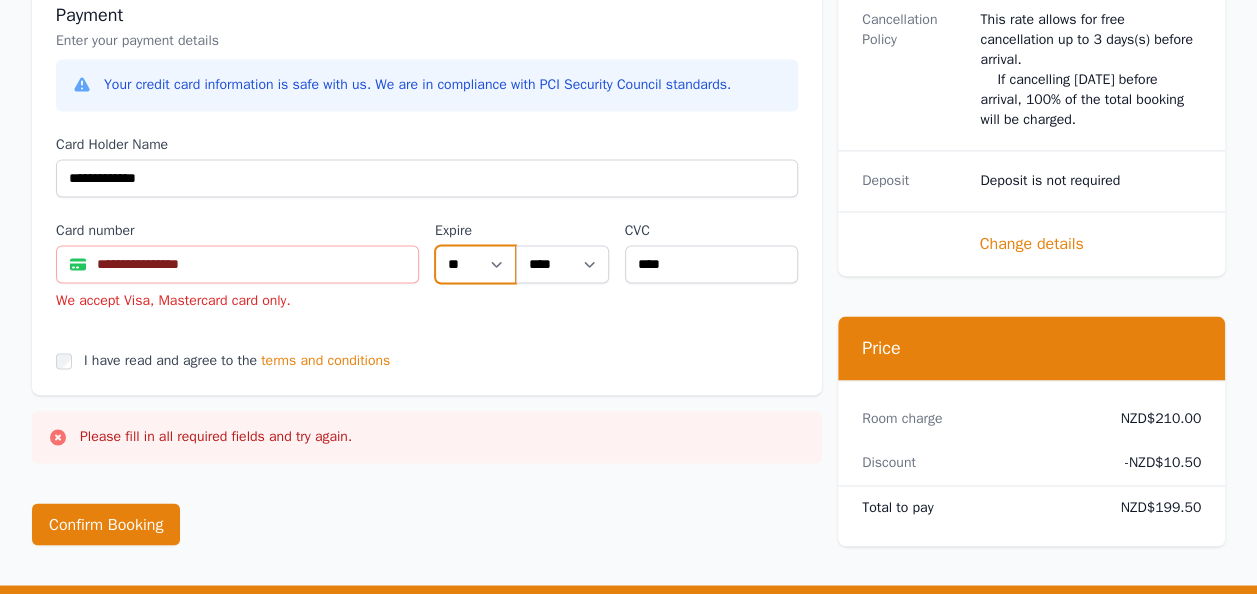 click on "** ** ** ** ** ** ** ** ** ** ** **" at bounding box center [475, 264] 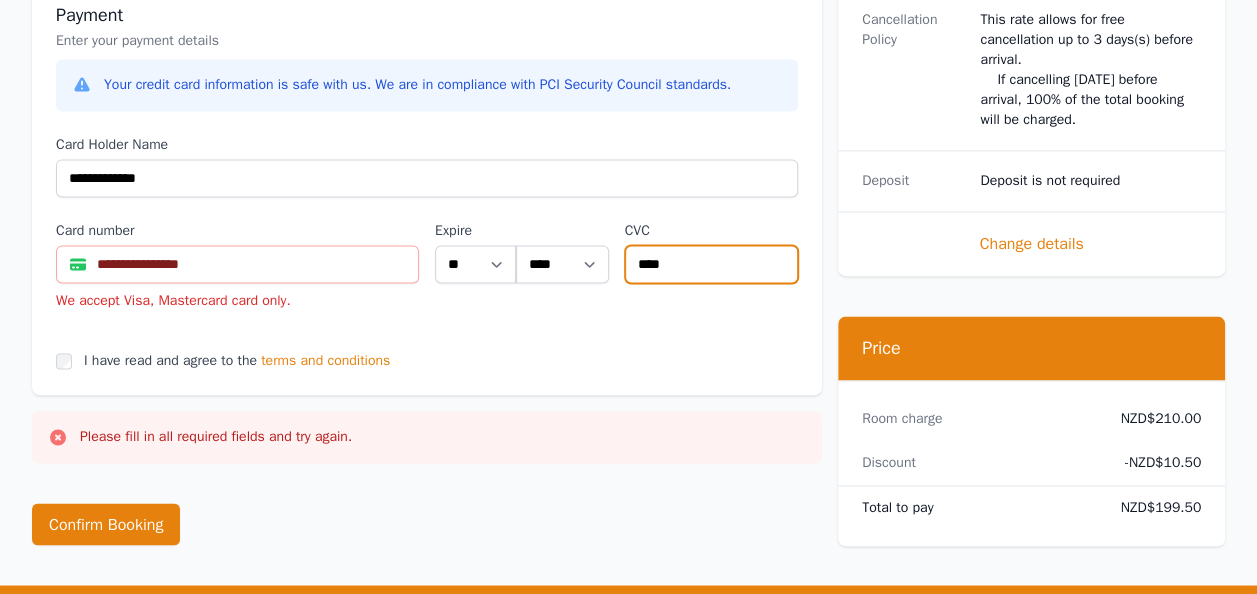 drag, startPoint x: 703, startPoint y: 254, endPoint x: 600, endPoint y: 260, distance: 103.17461 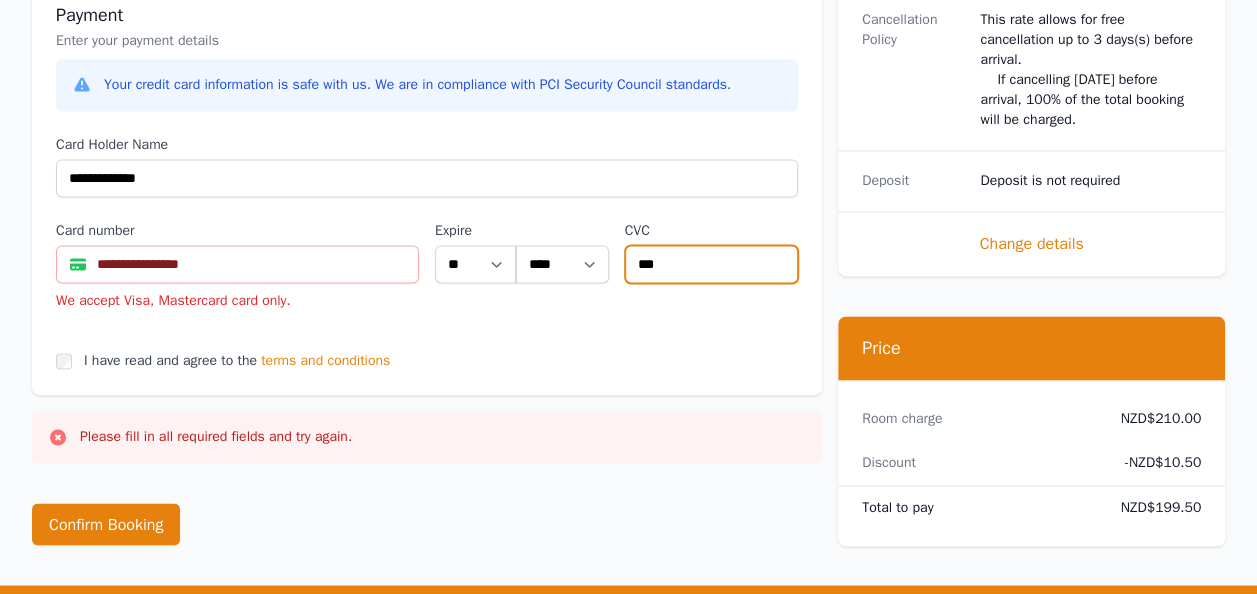 type on "***" 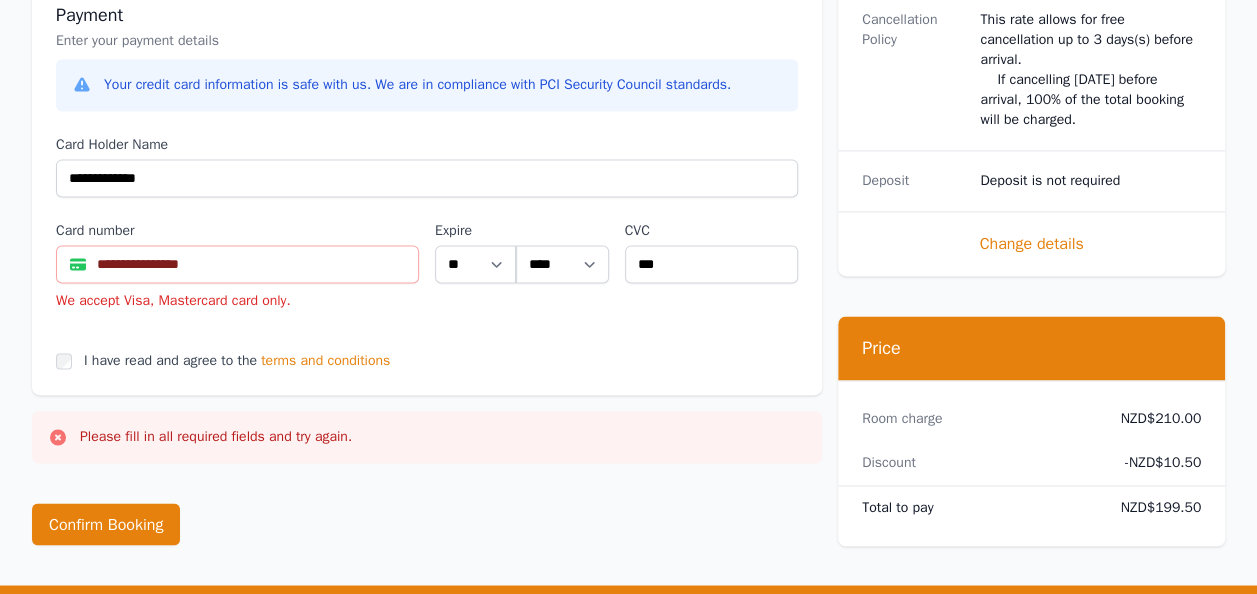 click on "I have read and agree to the terms and conditions" at bounding box center [427, 361] 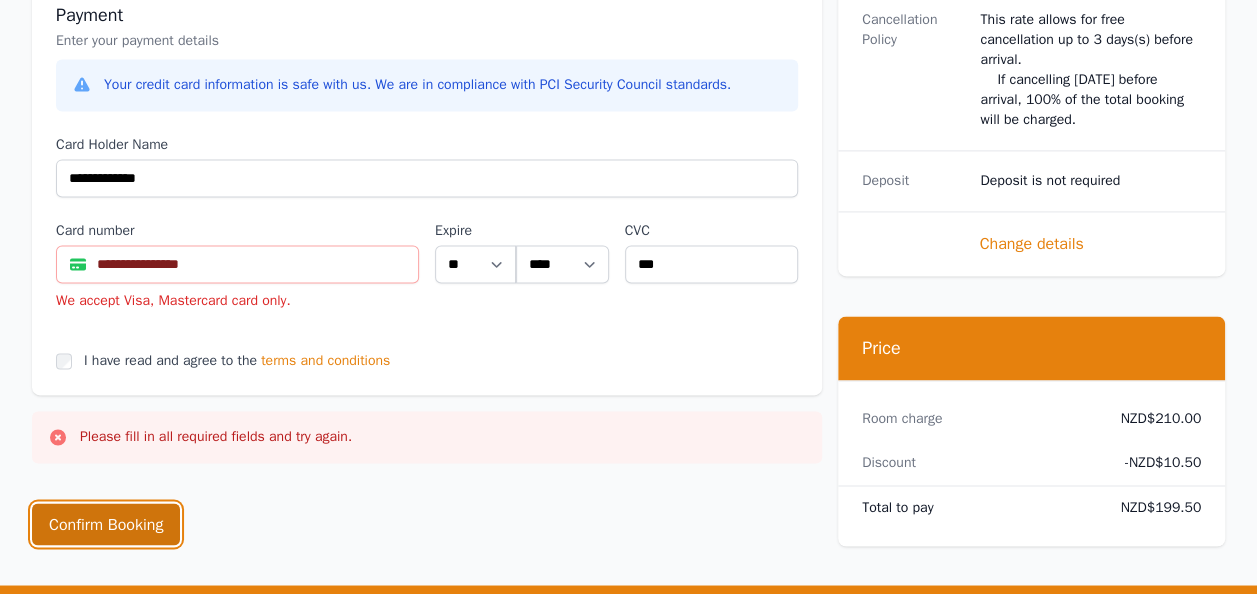 click on "Confirm Booking" at bounding box center (106, 524) 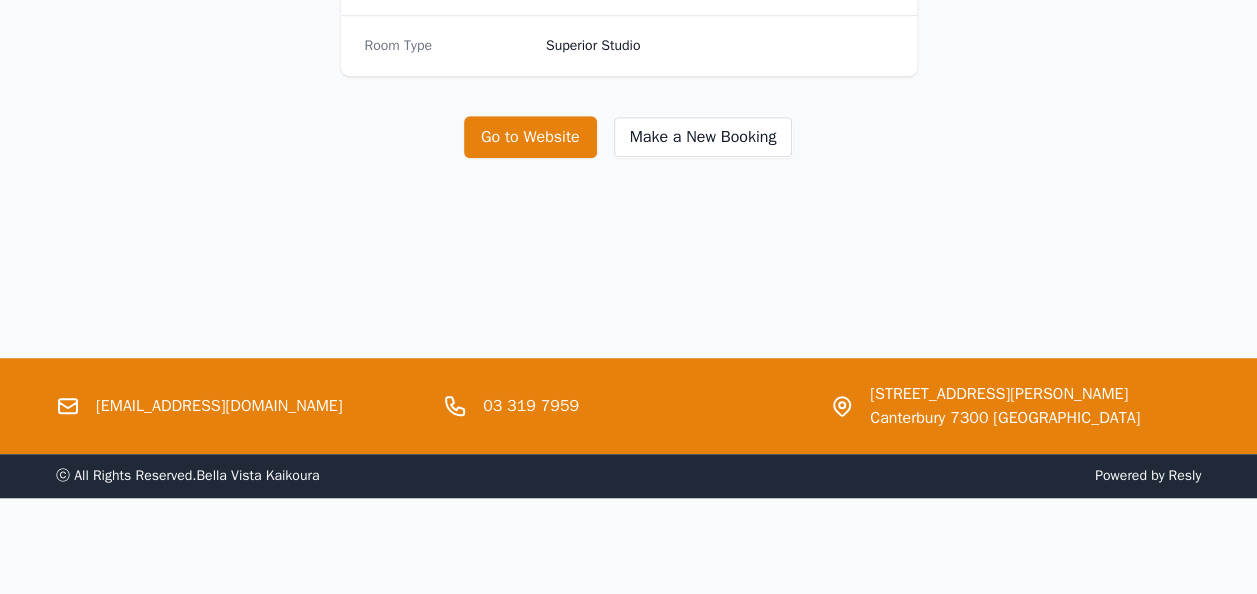 scroll, scrollTop: 0, scrollLeft: 0, axis: both 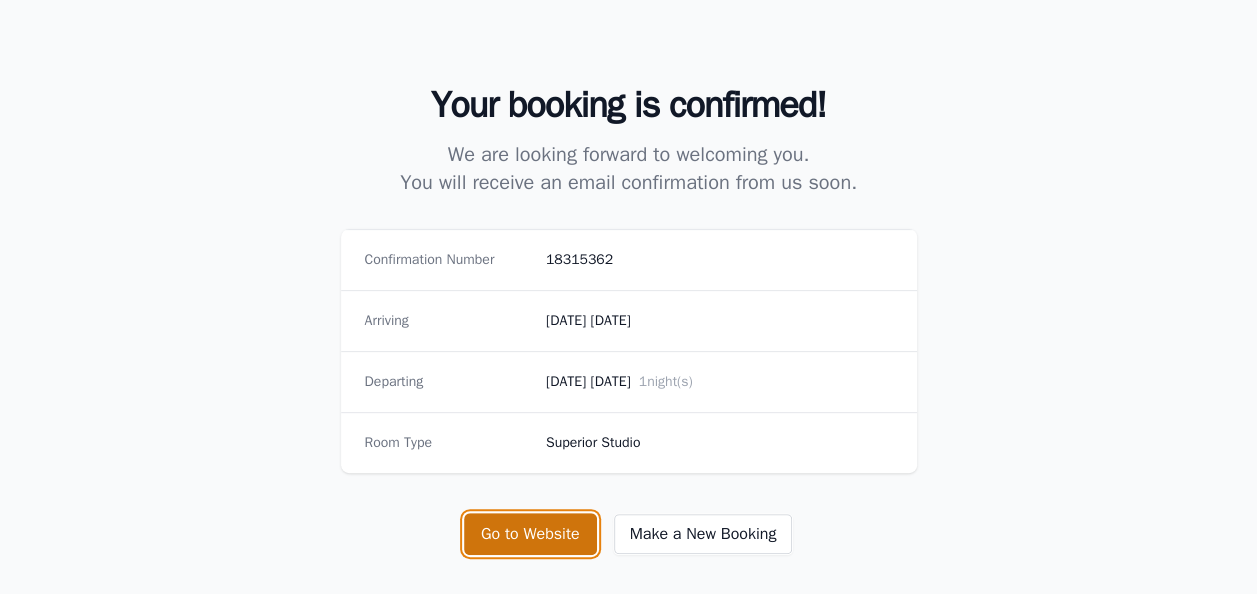 click on "Go to Website" at bounding box center (530, 534) 